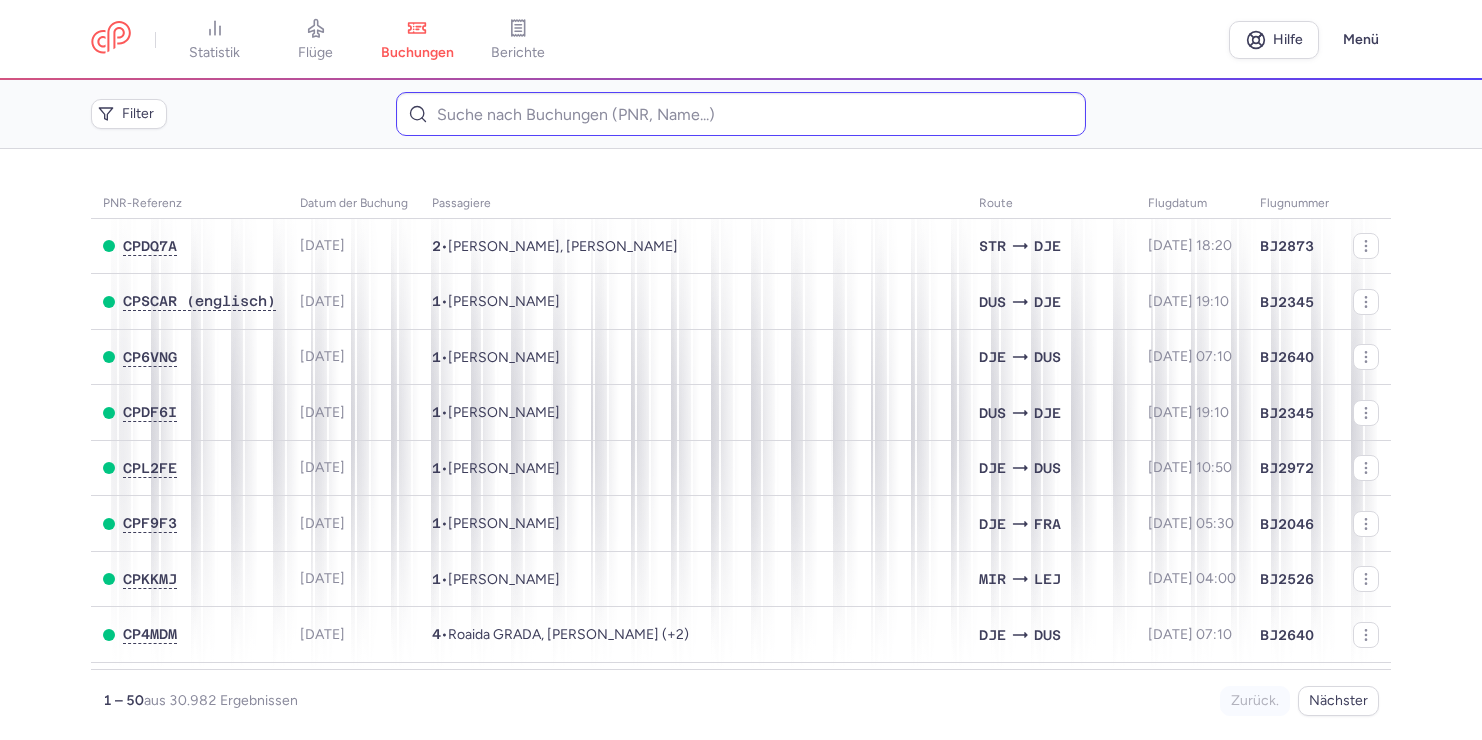 scroll, scrollTop: 0, scrollLeft: 0, axis: both 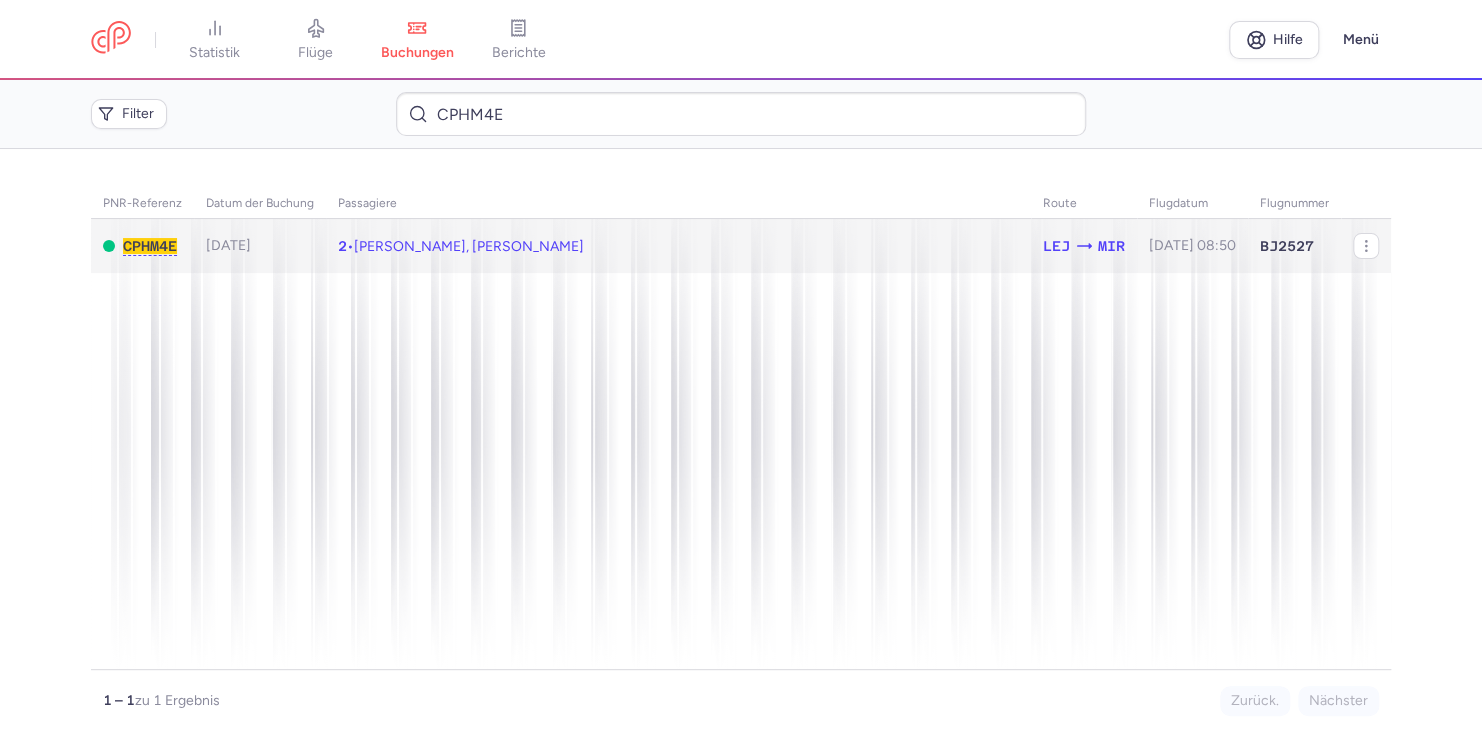 click on "[PERSON_NAME], [PERSON_NAME]" at bounding box center [469, 246] 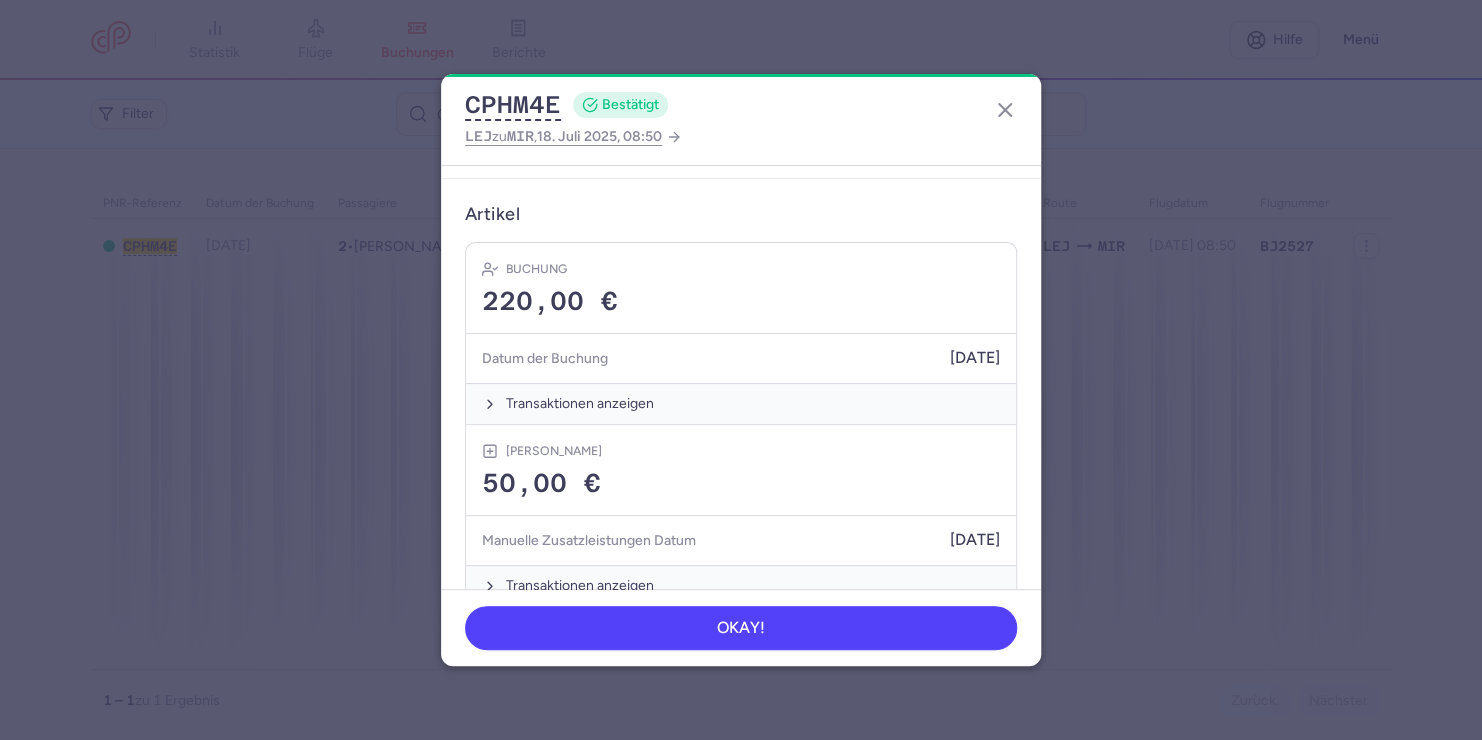 scroll, scrollTop: 709, scrollLeft: 0, axis: vertical 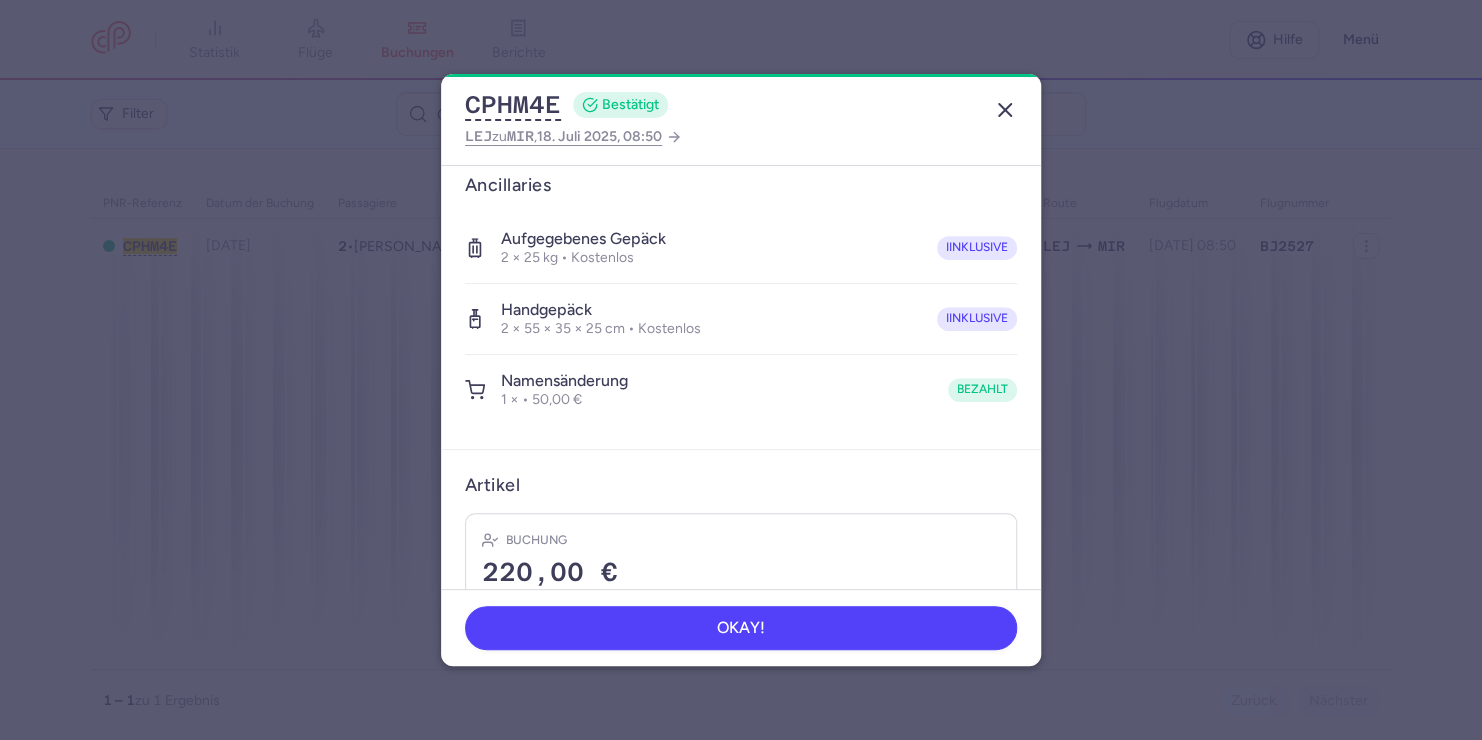 click 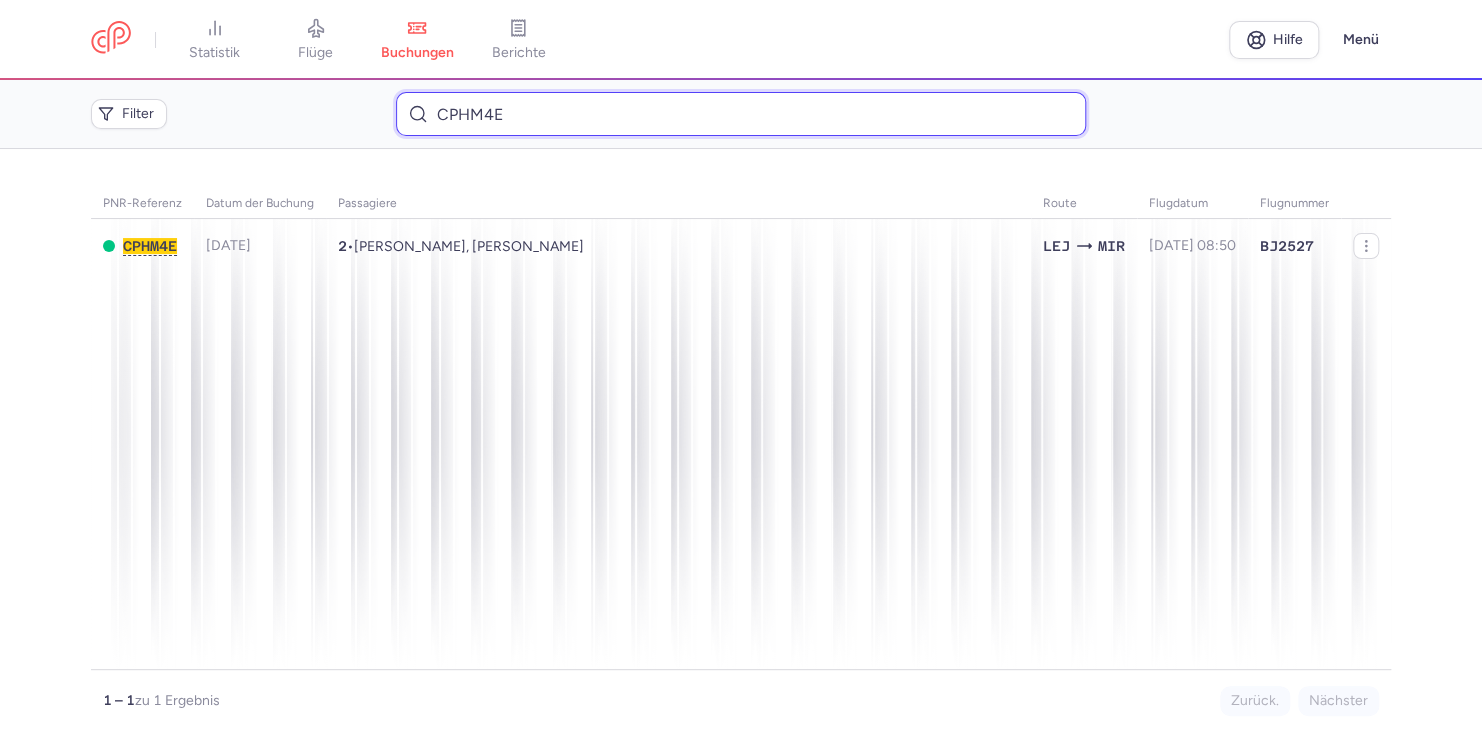 drag, startPoint x: 539, startPoint y: 106, endPoint x: 317, endPoint y: 88, distance: 222.72853 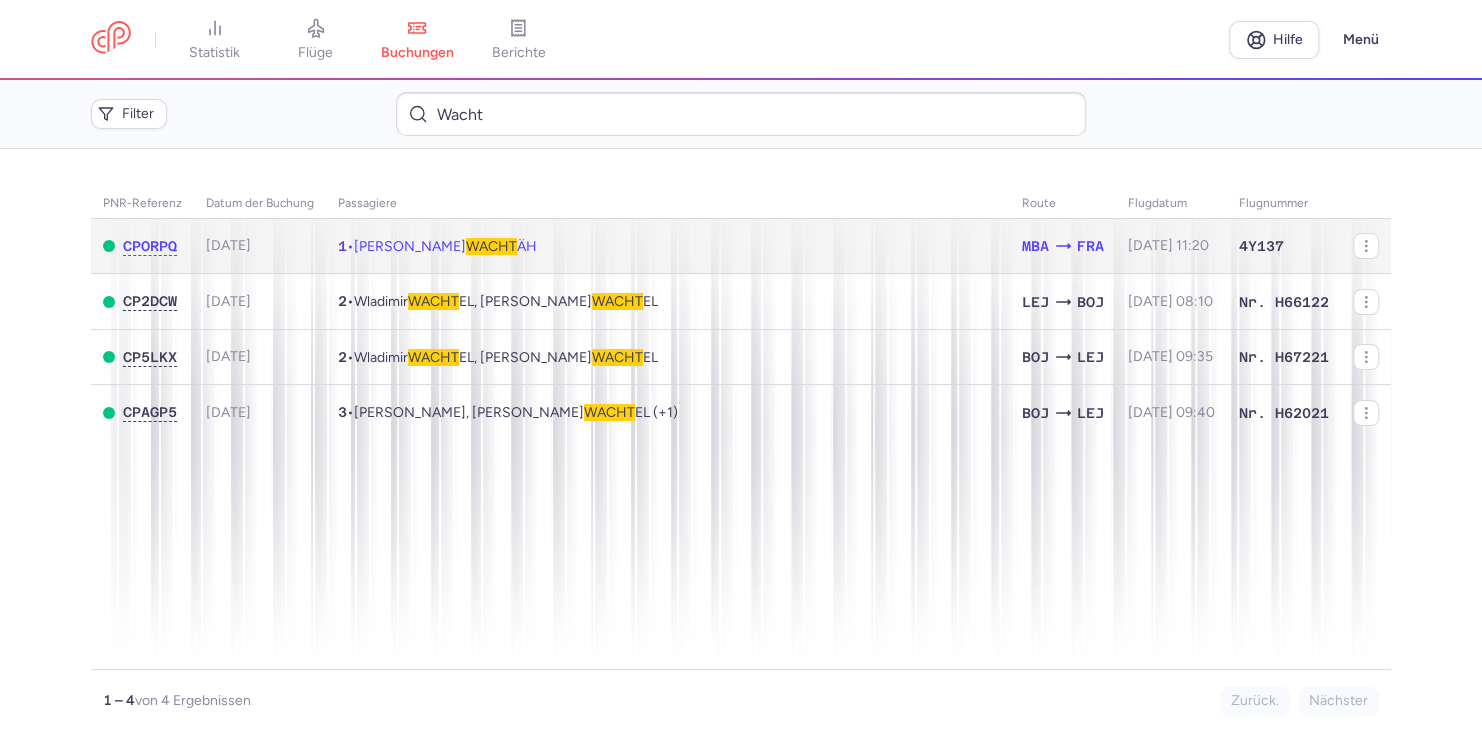 click on "1  •  [PERSON_NAME] ÄH" 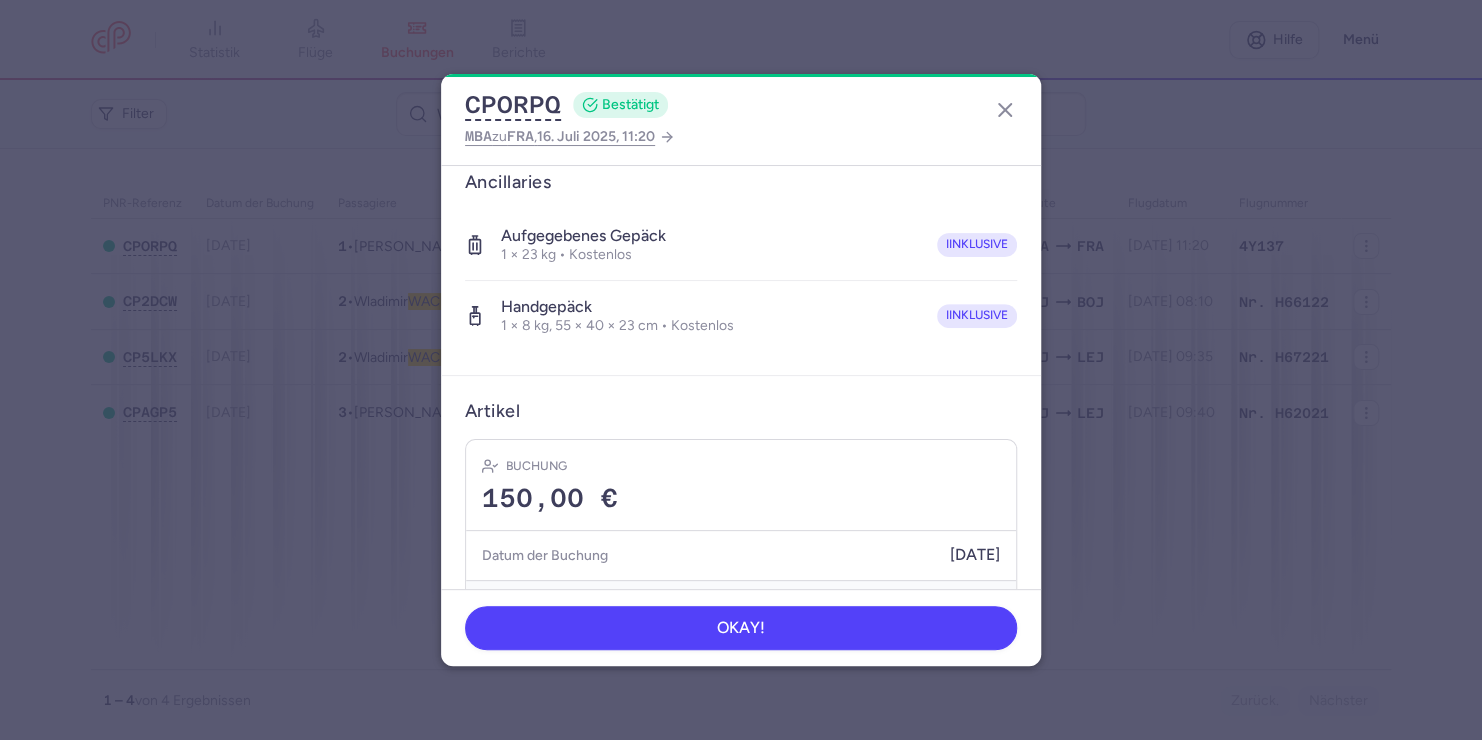 scroll, scrollTop: 388, scrollLeft: 0, axis: vertical 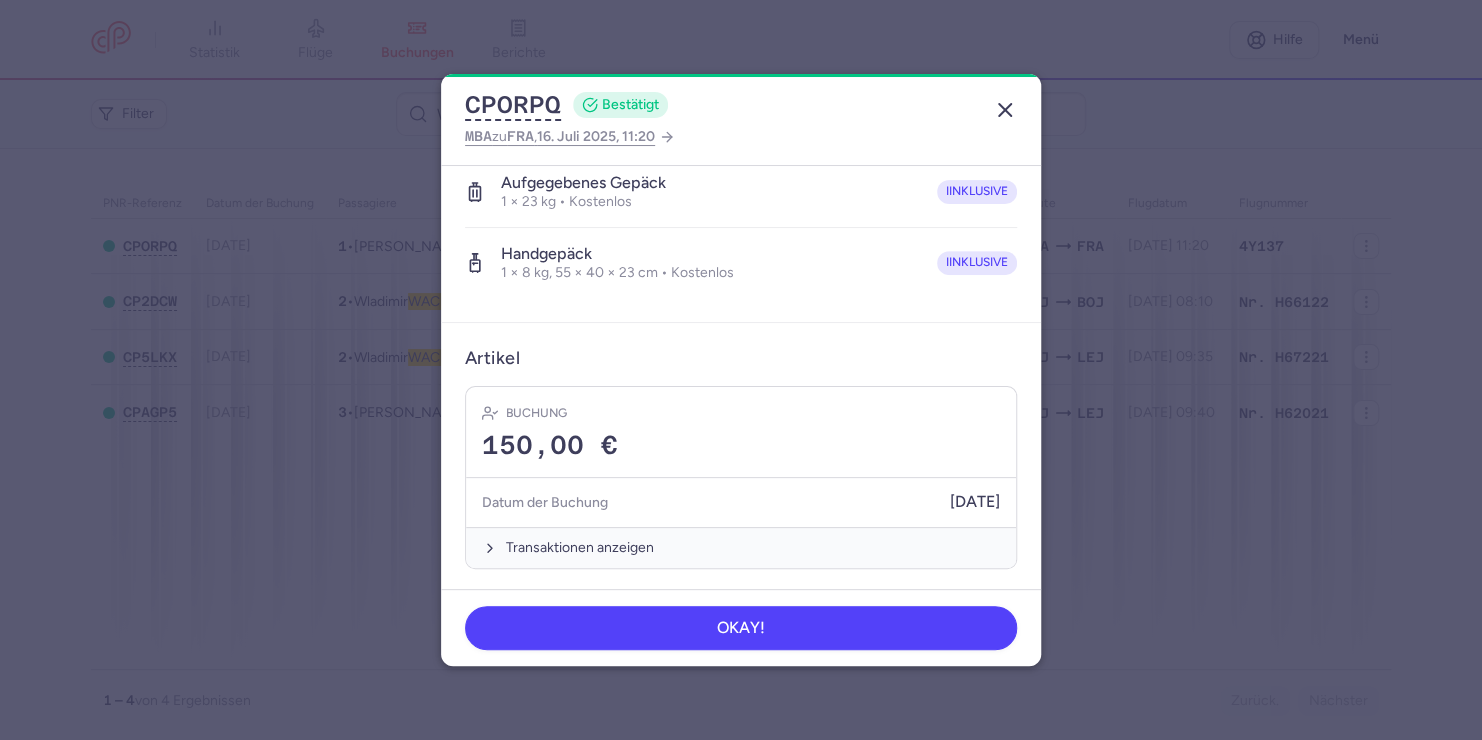click 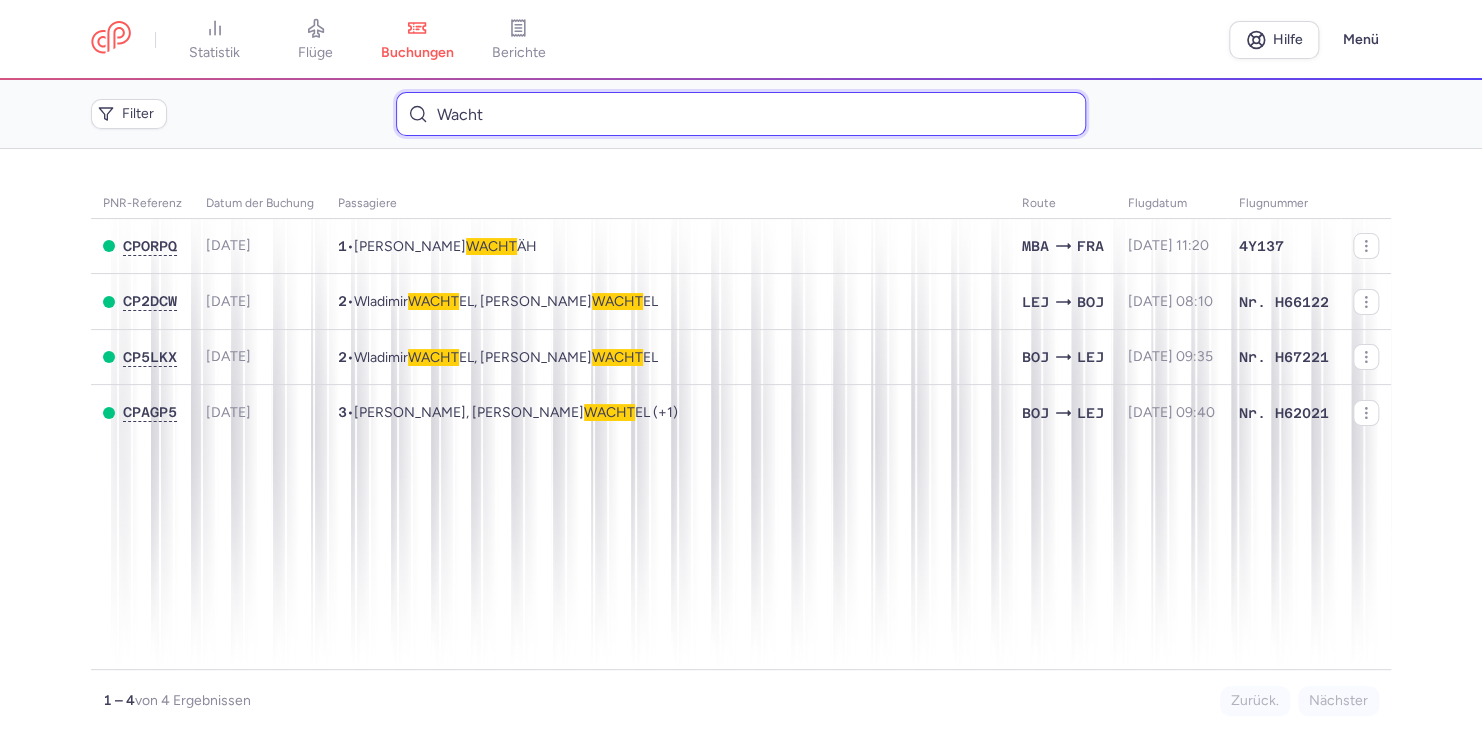 drag, startPoint x: 545, startPoint y: 100, endPoint x: 314, endPoint y: 97, distance: 231.01949 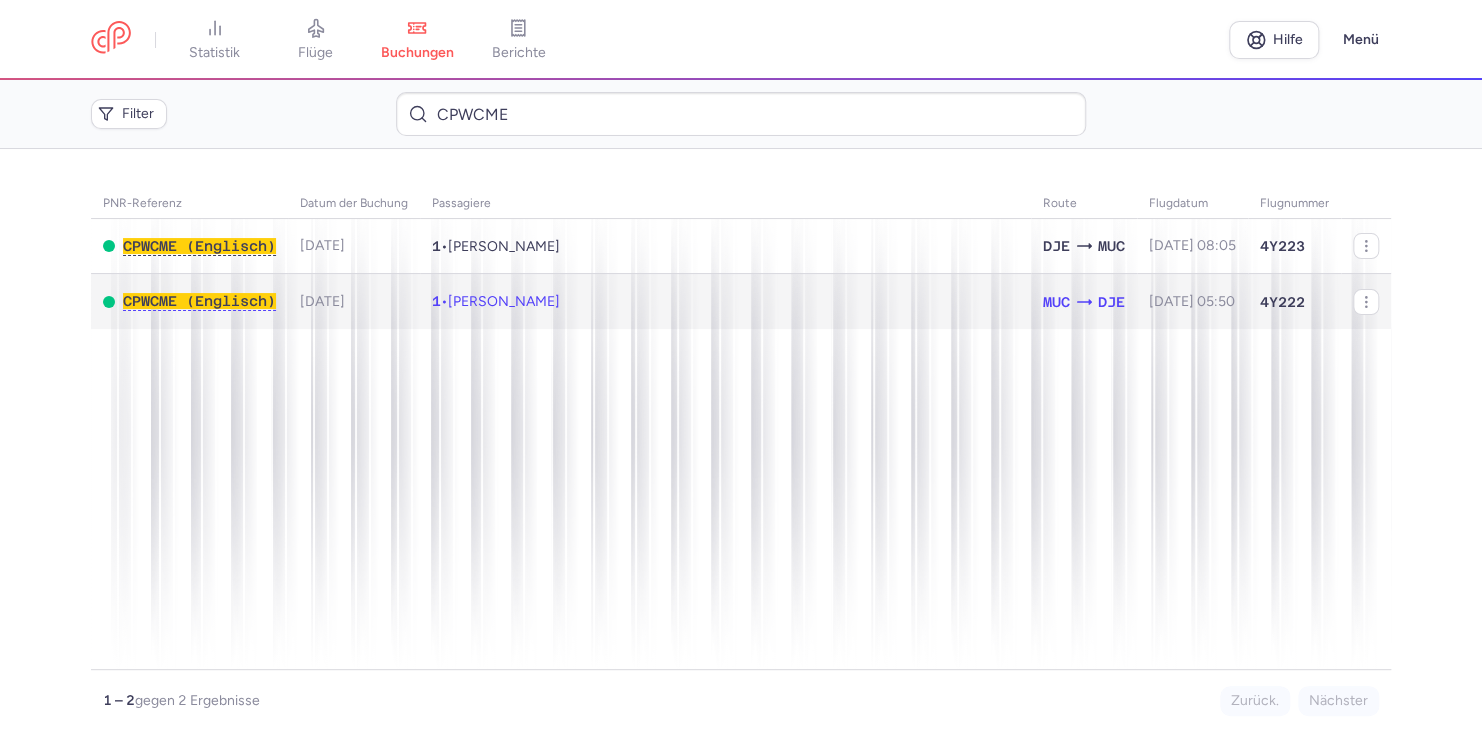 click on "1  •  [PERSON_NAME]" 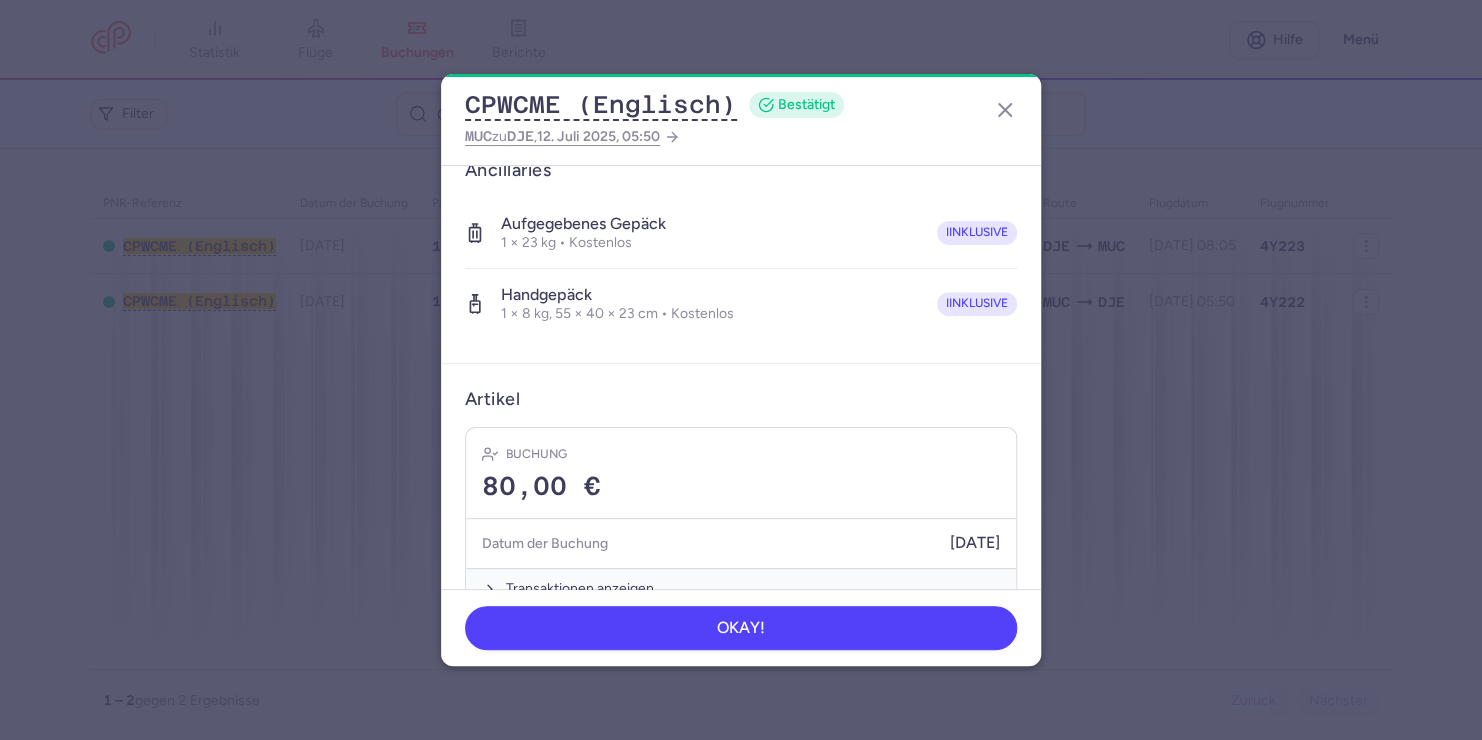 scroll, scrollTop: 388, scrollLeft: 0, axis: vertical 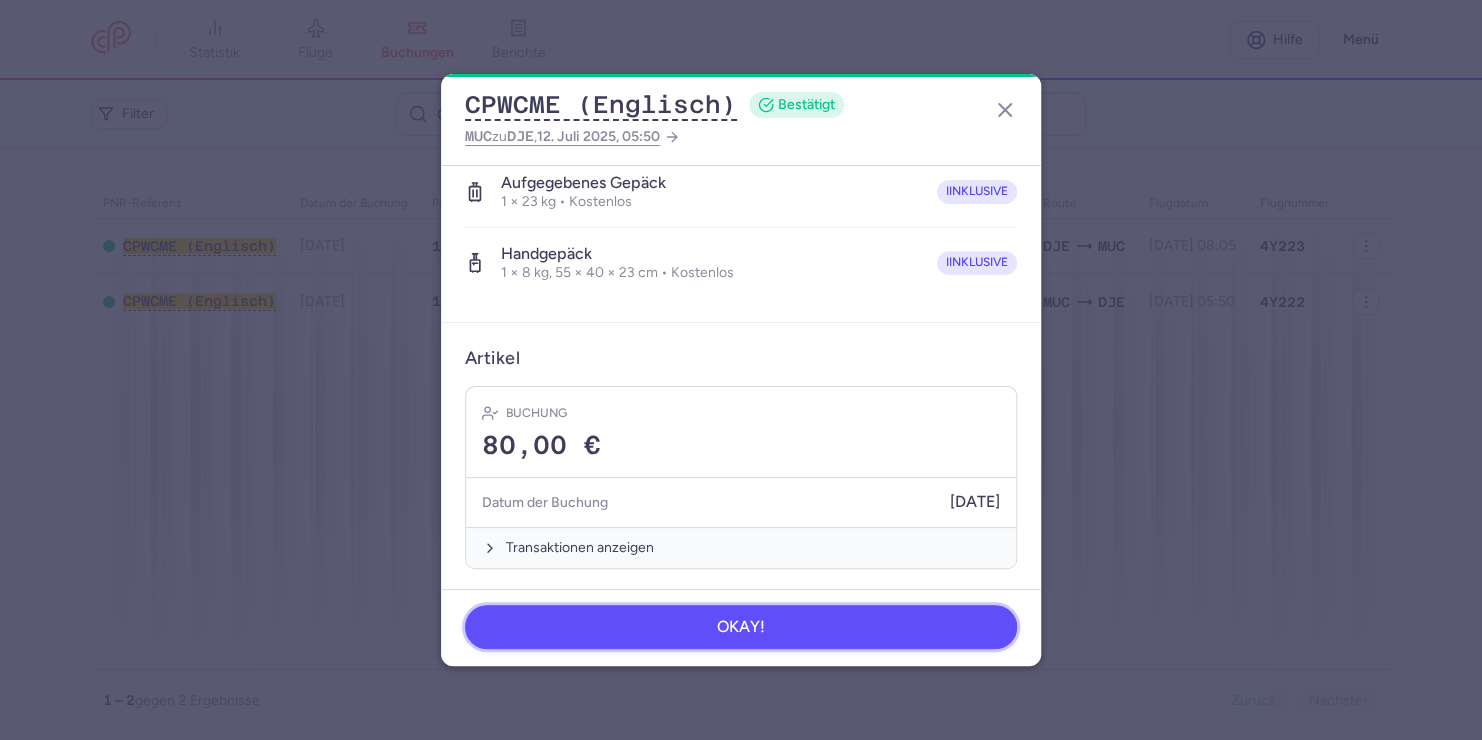 click on "OKAY!" at bounding box center (741, 627) 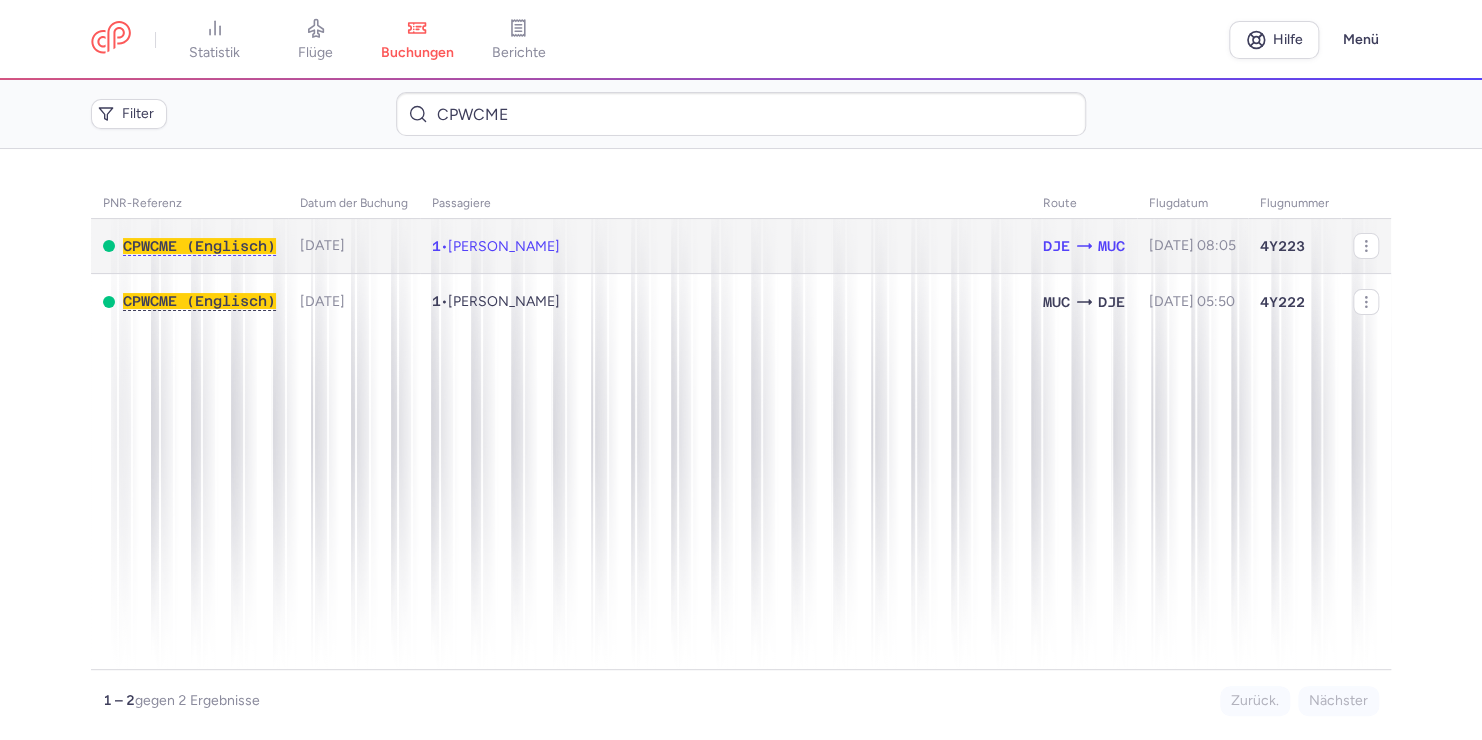 click on "[PERSON_NAME]" at bounding box center (504, 246) 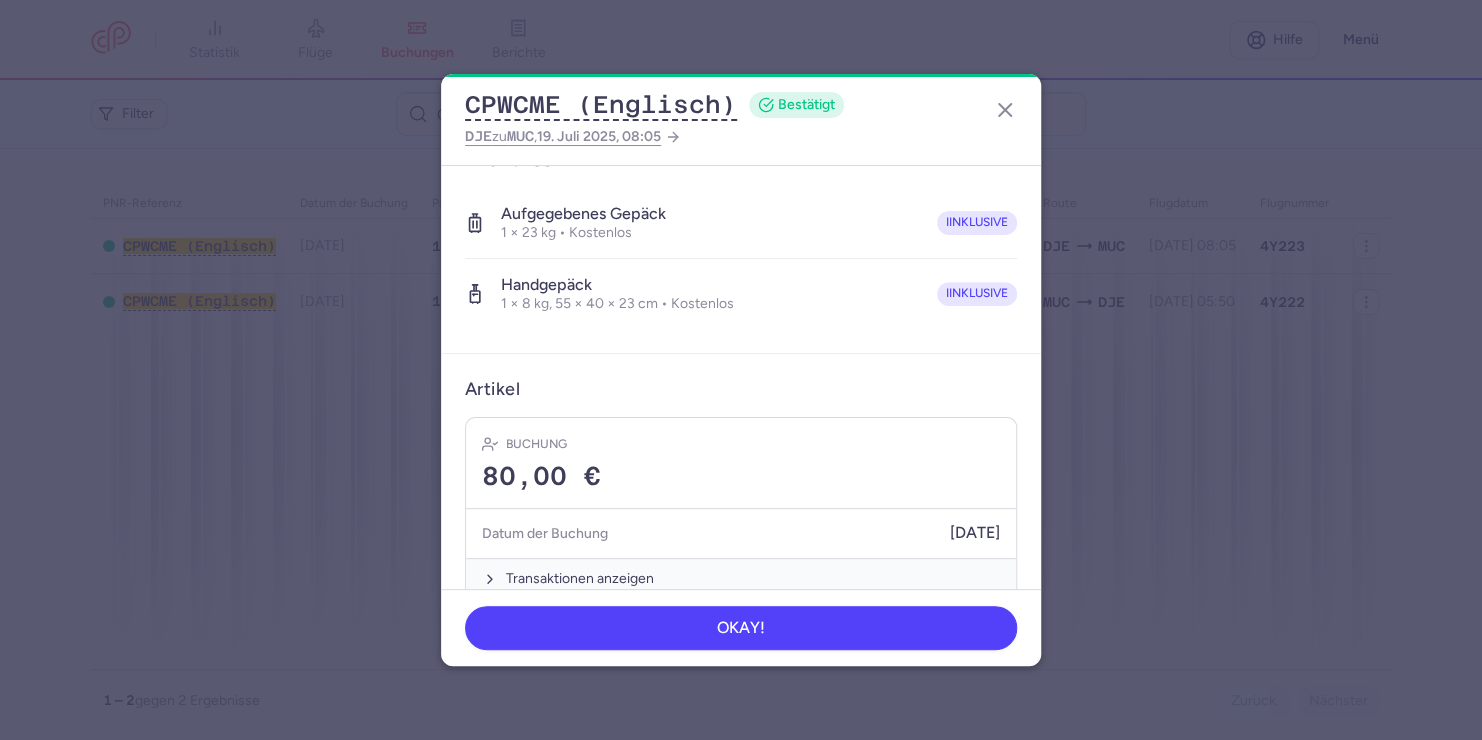 scroll, scrollTop: 388, scrollLeft: 0, axis: vertical 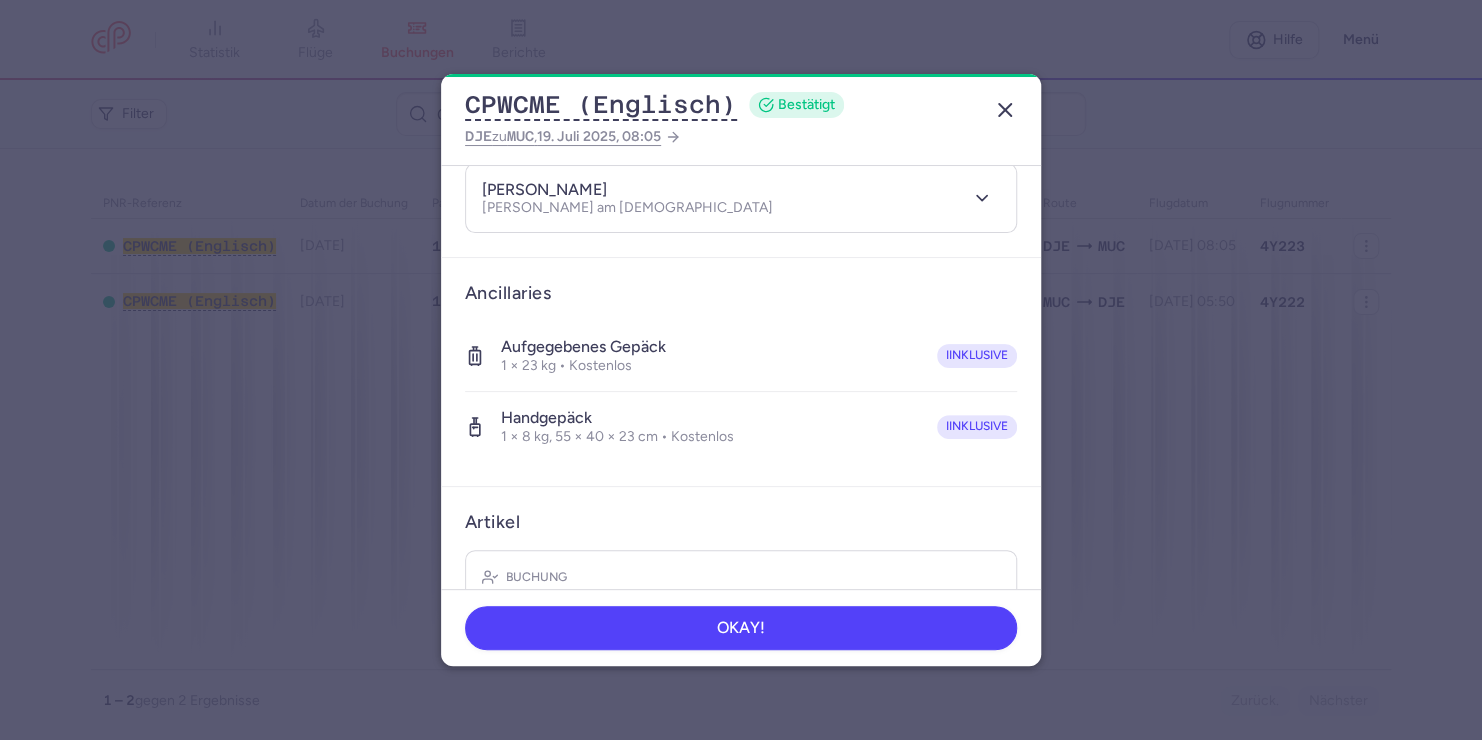 click 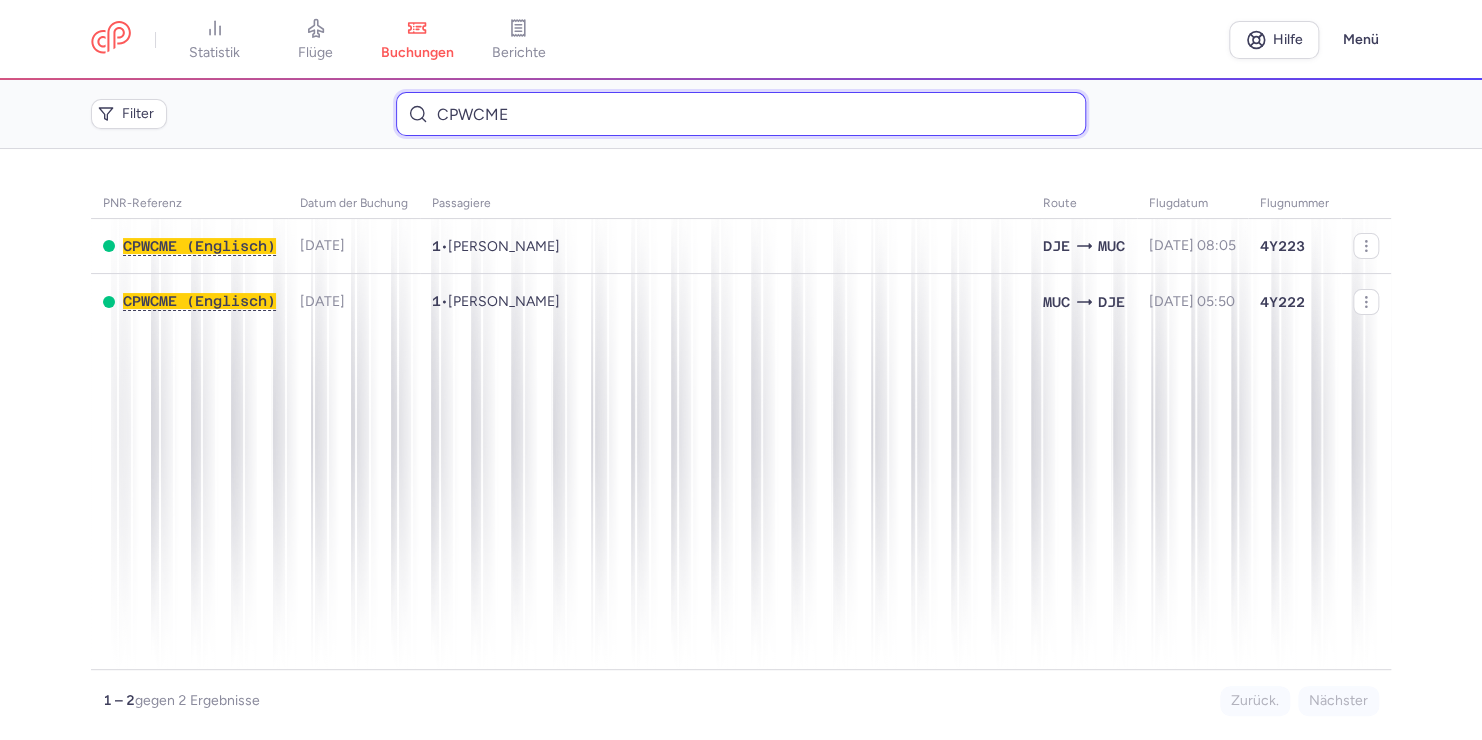 drag, startPoint x: 465, startPoint y: 109, endPoint x: 297, endPoint y: 111, distance: 168.0119 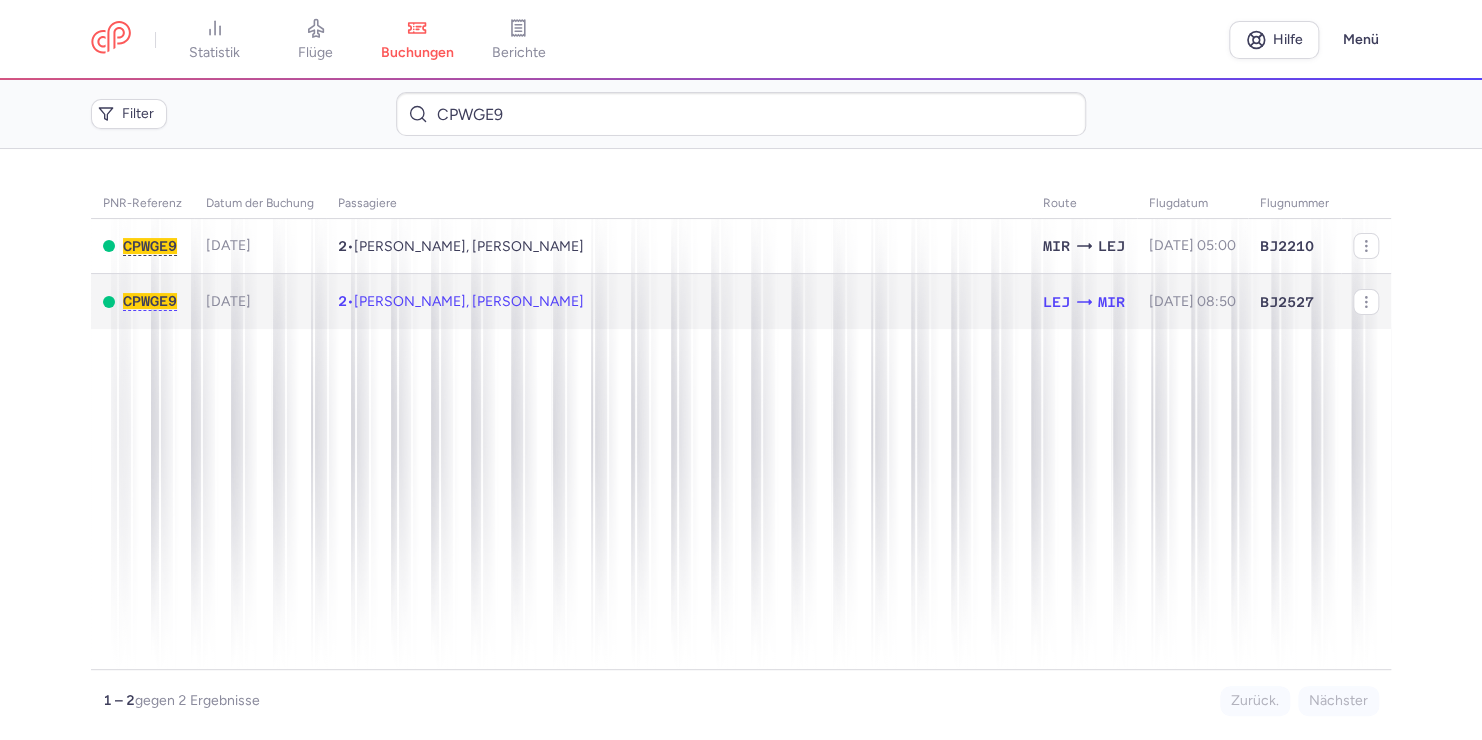 click on "2  •  [PERSON_NAME], [PERSON_NAME]" 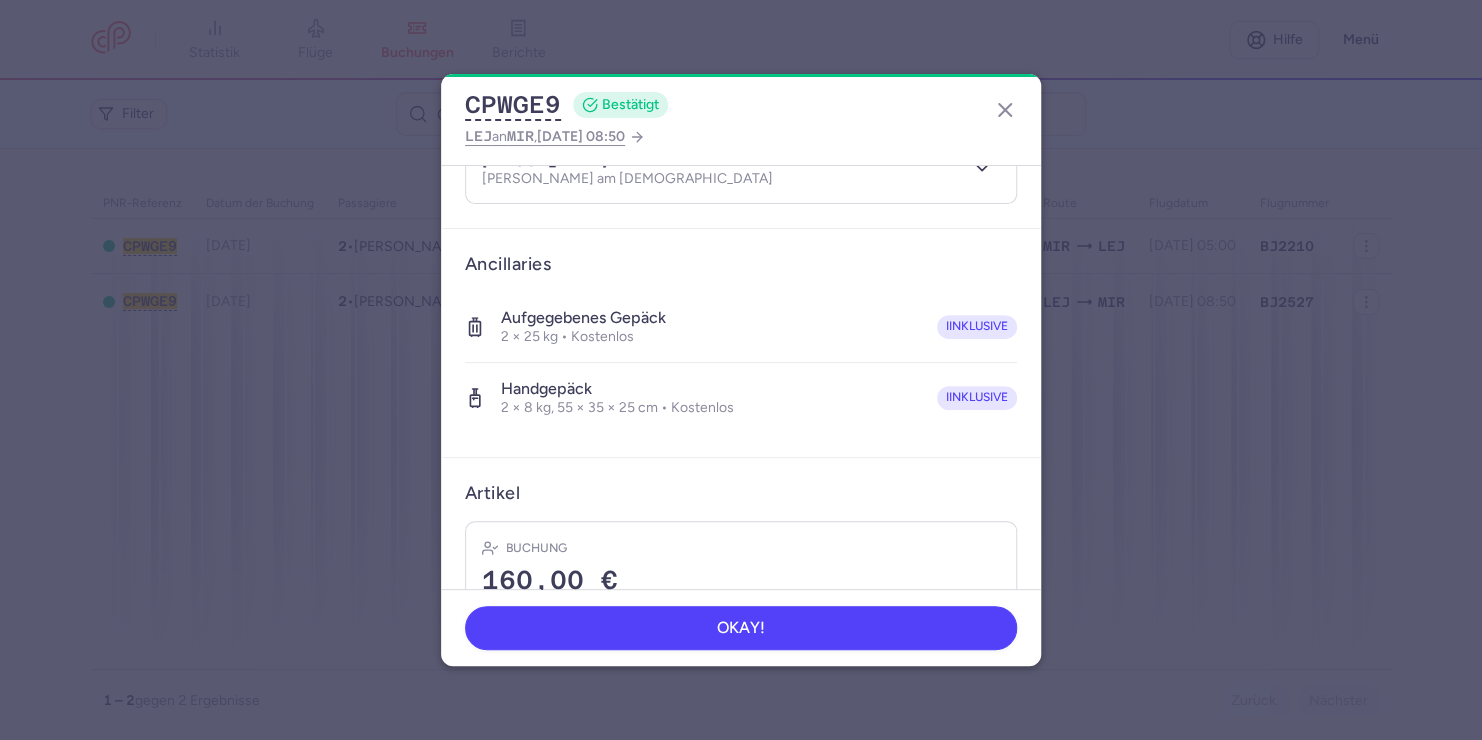 scroll, scrollTop: 457, scrollLeft: 0, axis: vertical 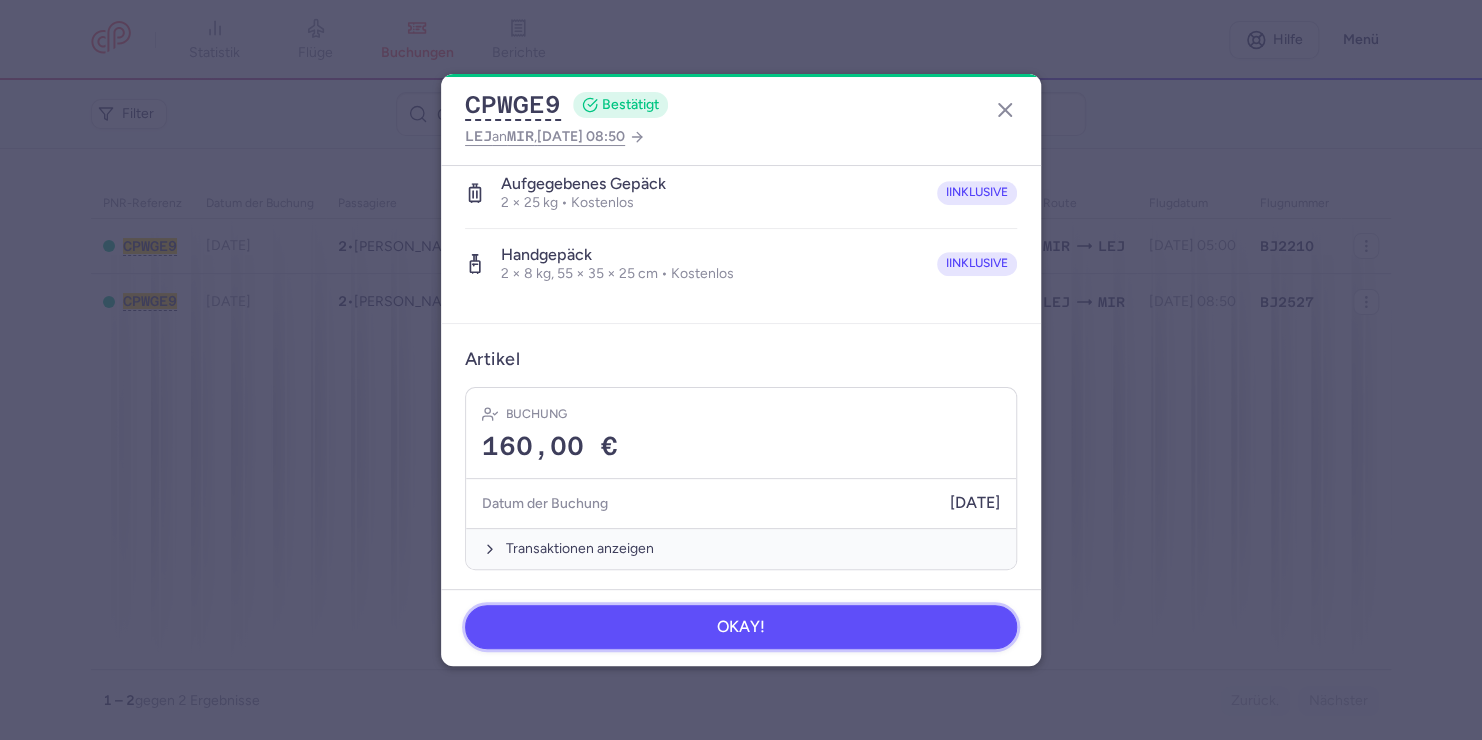 click on "OKAY!" 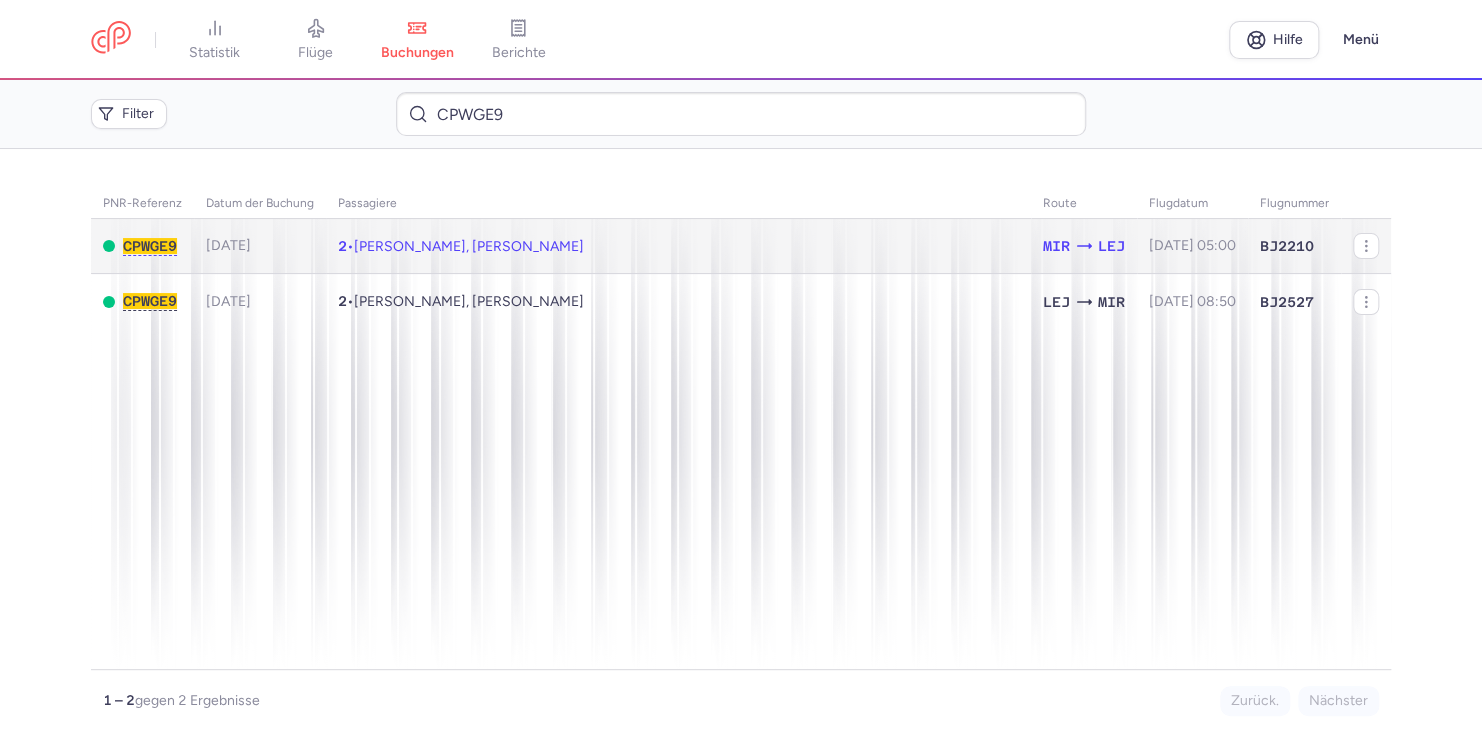 click on "[PERSON_NAME], [PERSON_NAME]" at bounding box center (469, 246) 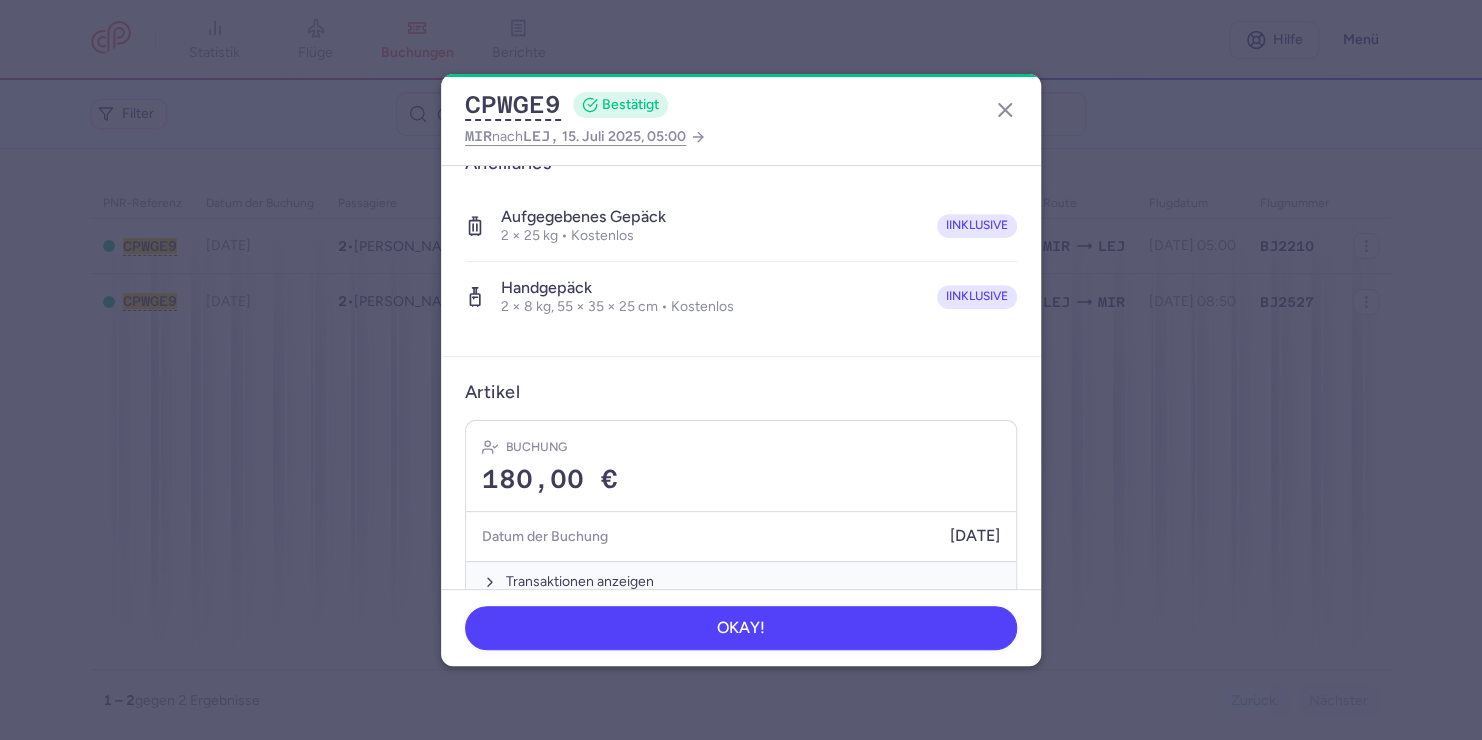 scroll, scrollTop: 457, scrollLeft: 0, axis: vertical 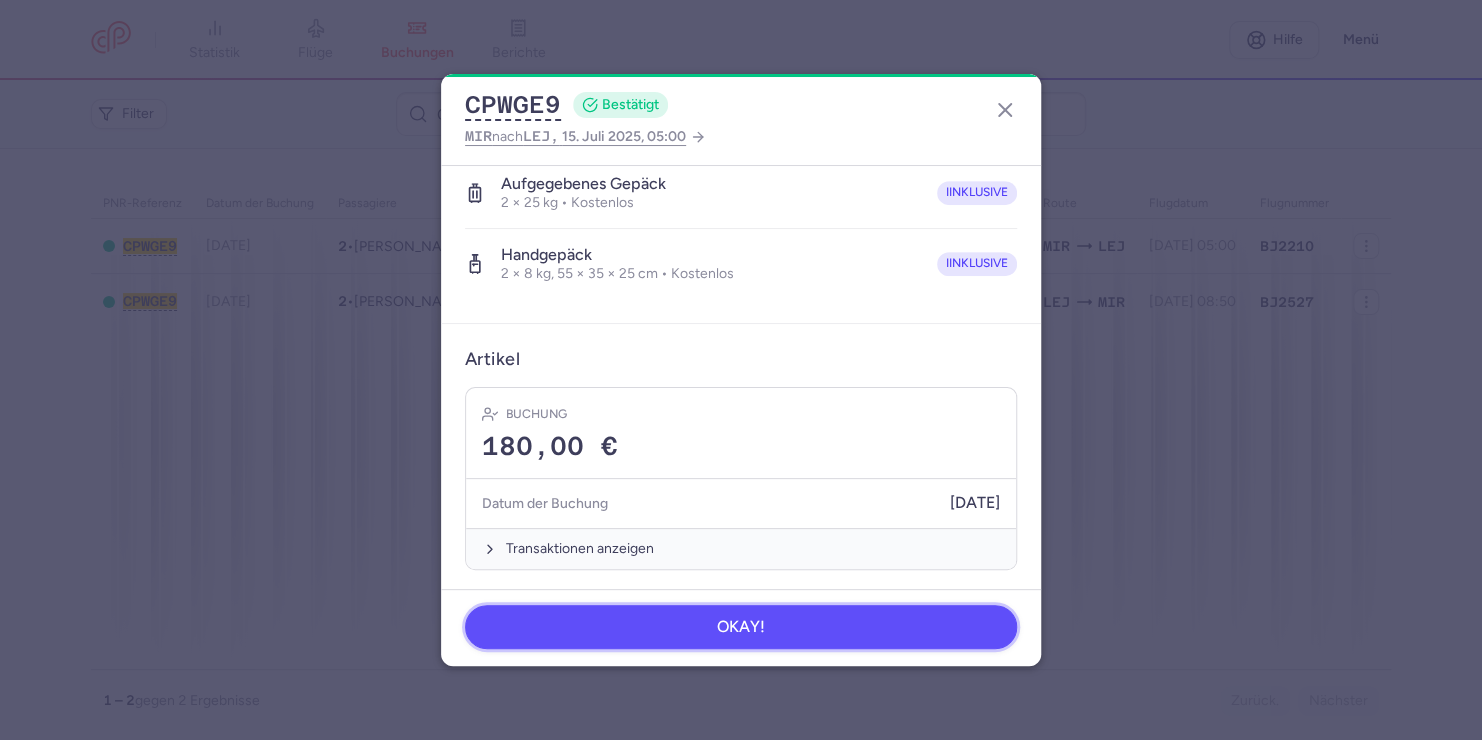 click on "OKAY!" at bounding box center (741, 627) 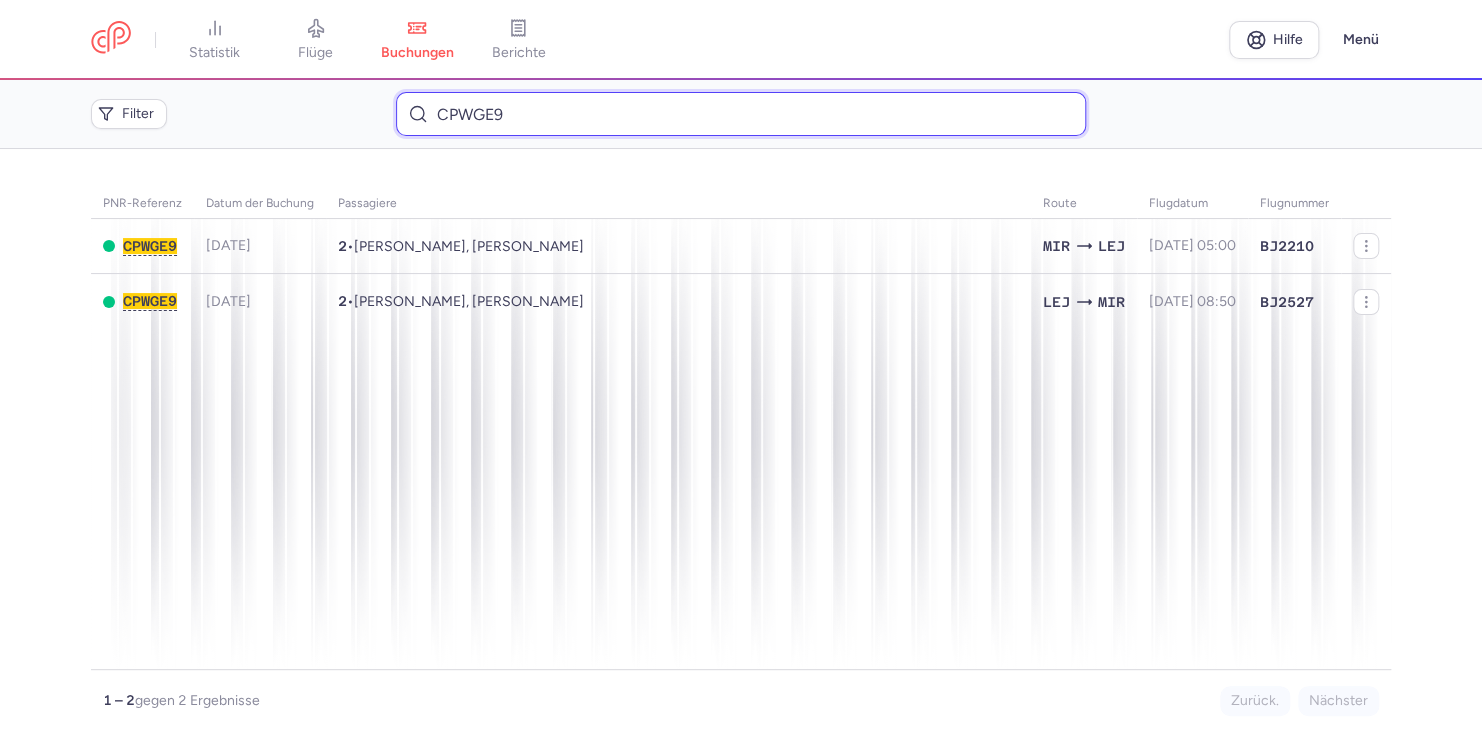 drag, startPoint x: 541, startPoint y: 116, endPoint x: 387, endPoint y: 120, distance: 154.05194 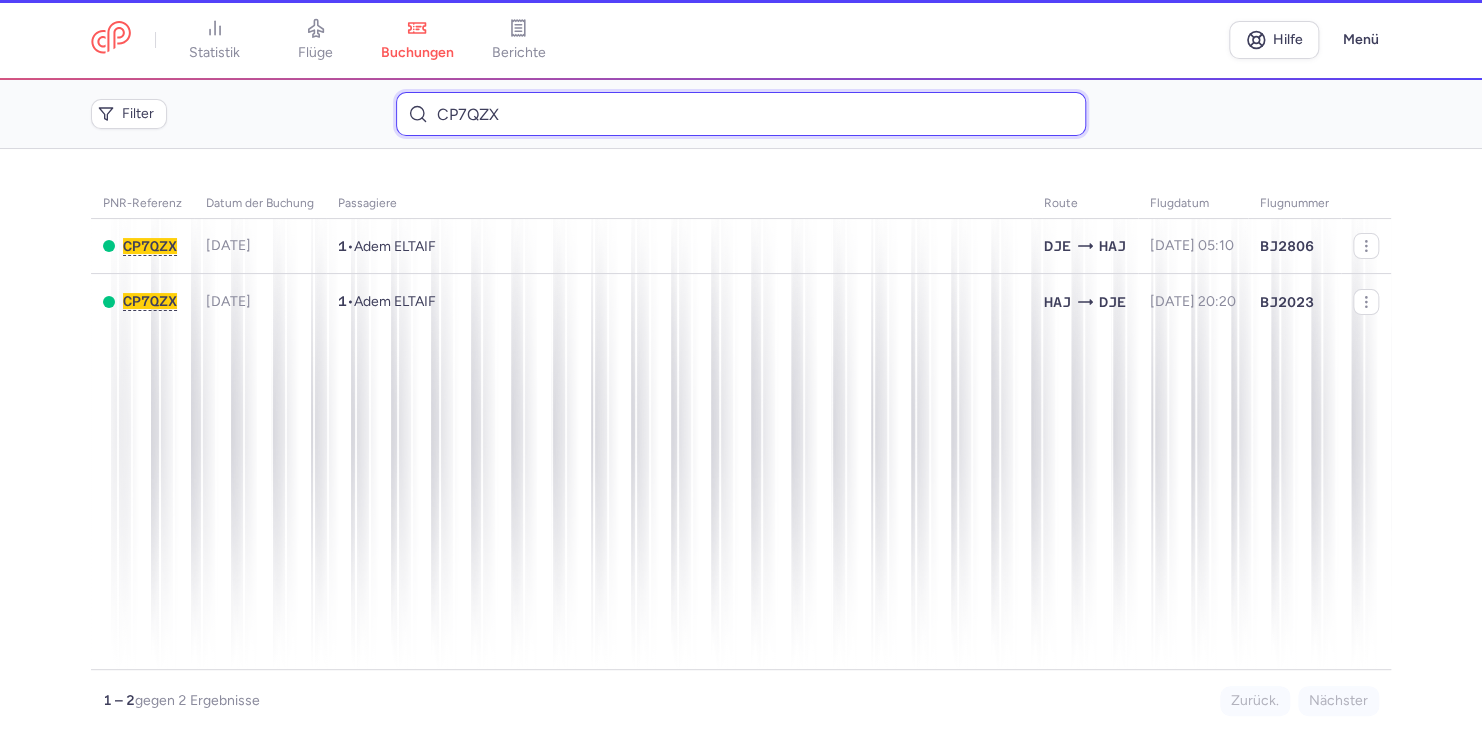 type on "CP7QZX" 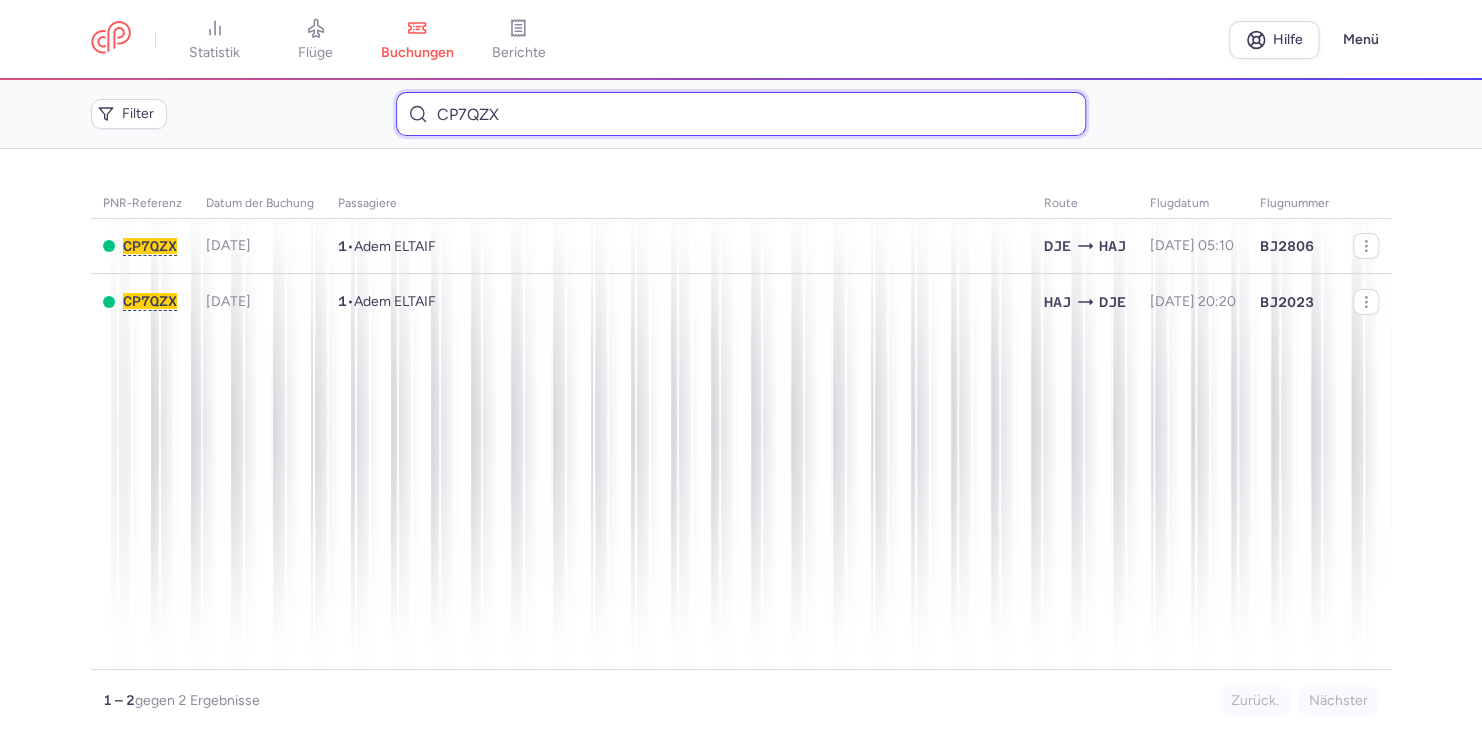 drag, startPoint x: 480, startPoint y: 117, endPoint x: 273, endPoint y: 134, distance: 207.6969 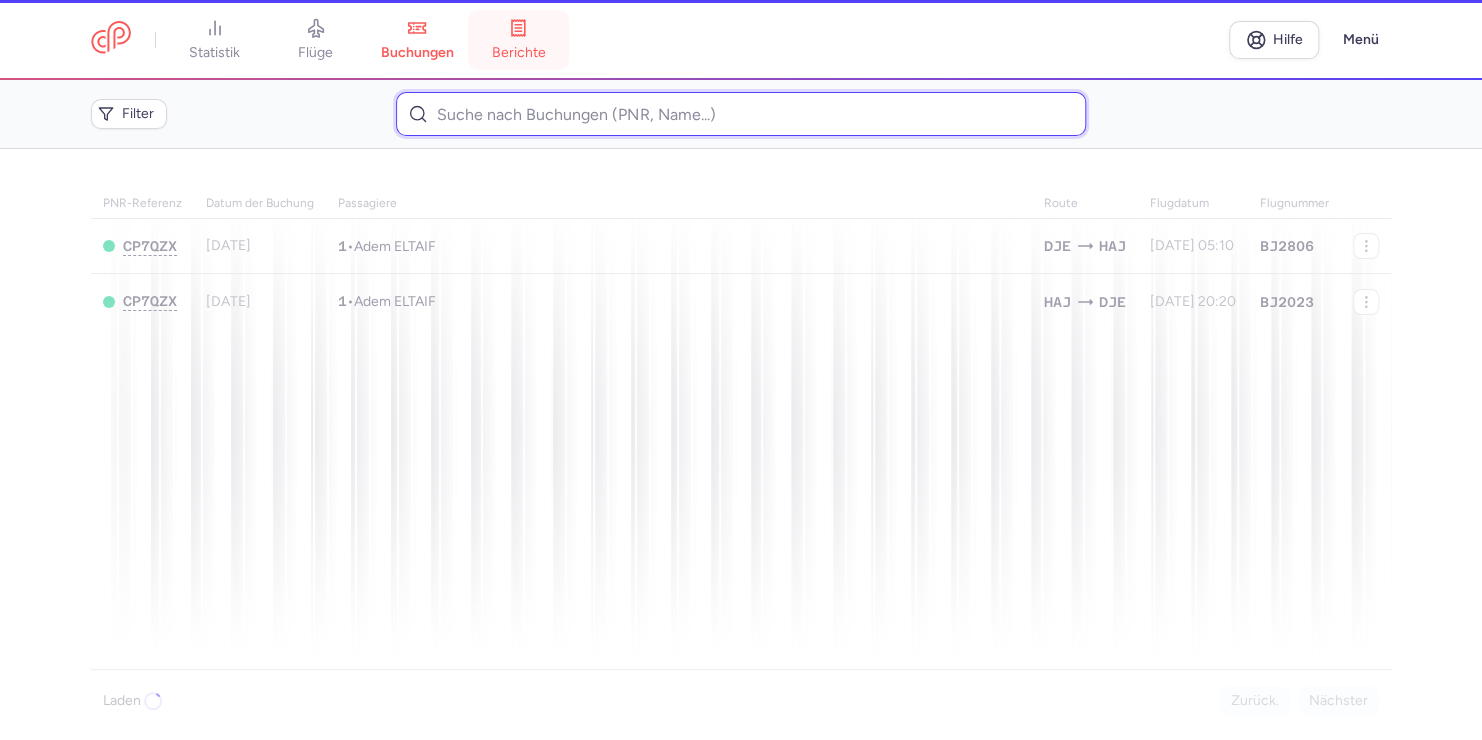 type 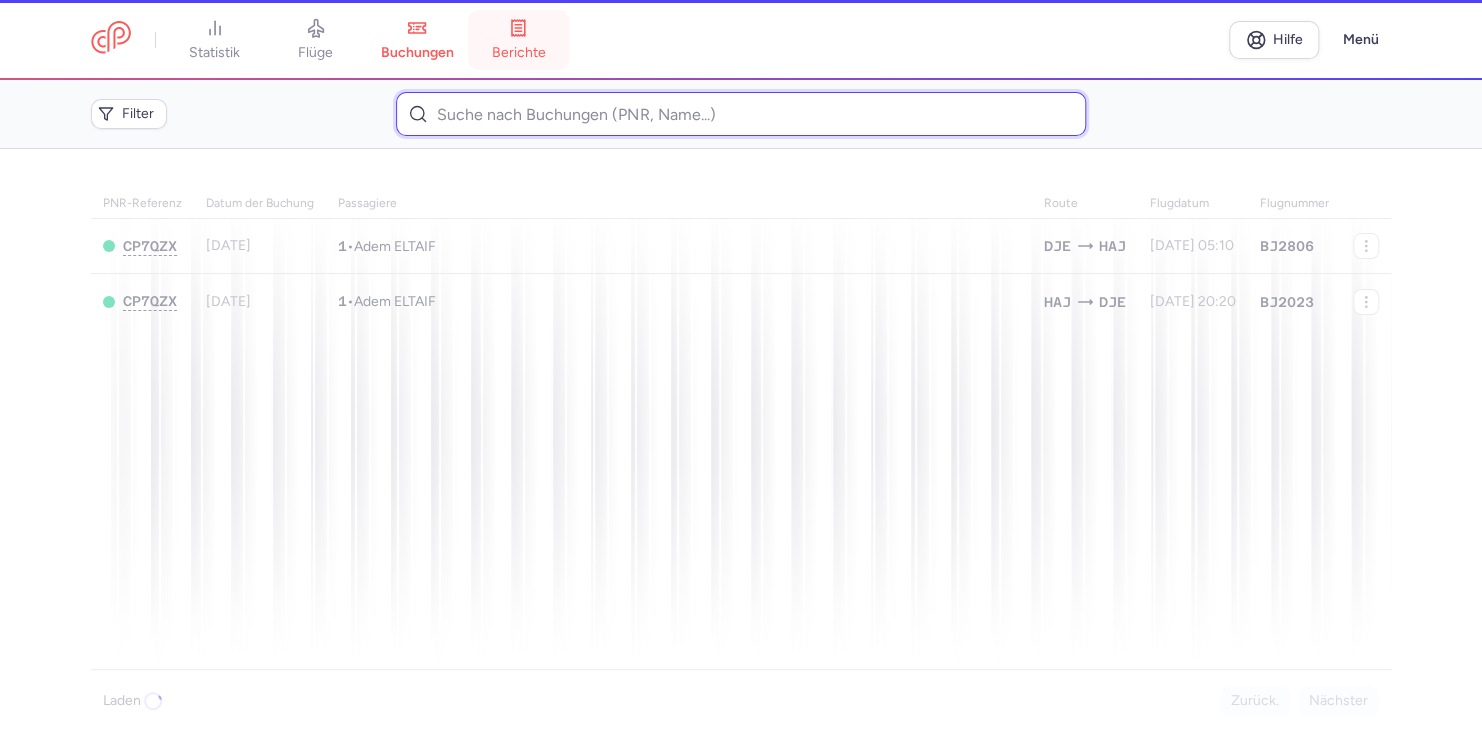 click on "Berichte" at bounding box center [518, 40] 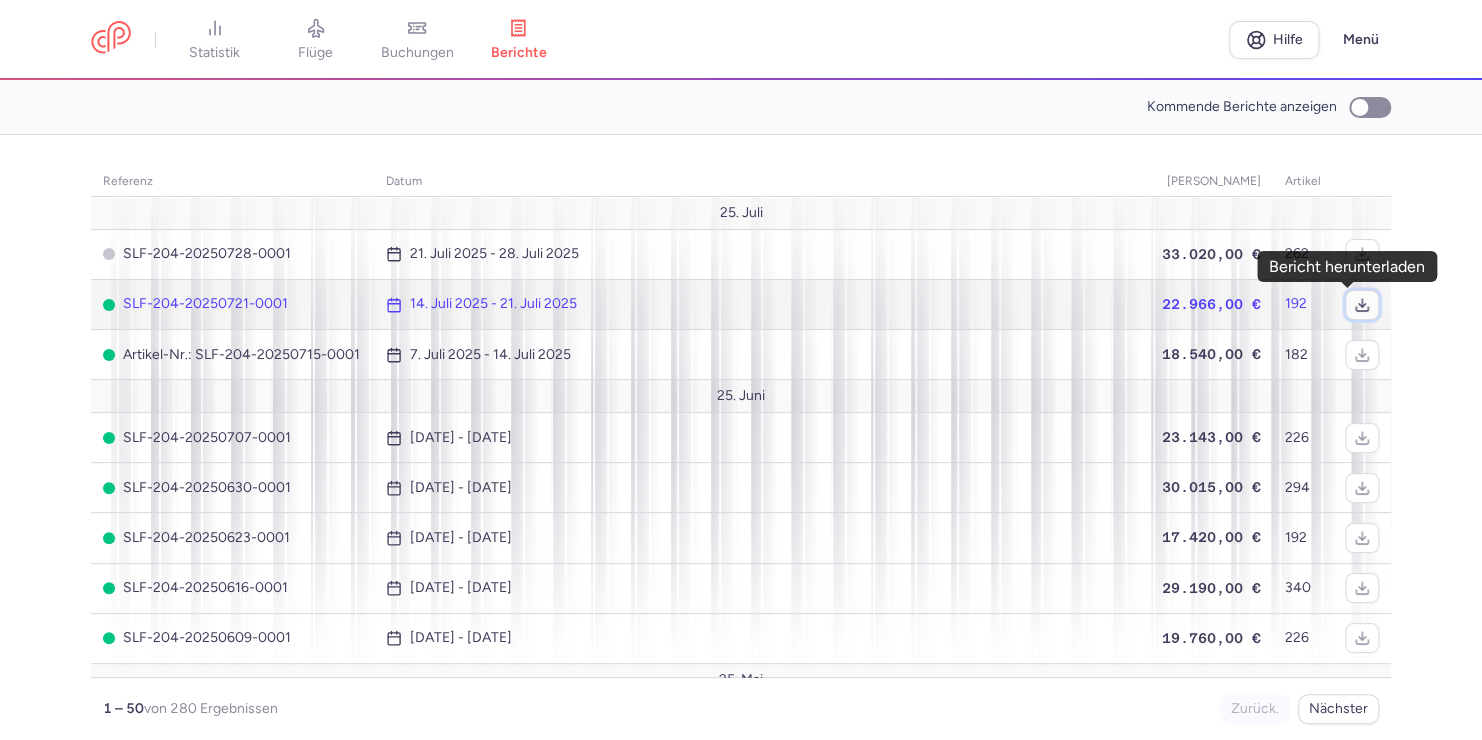 click 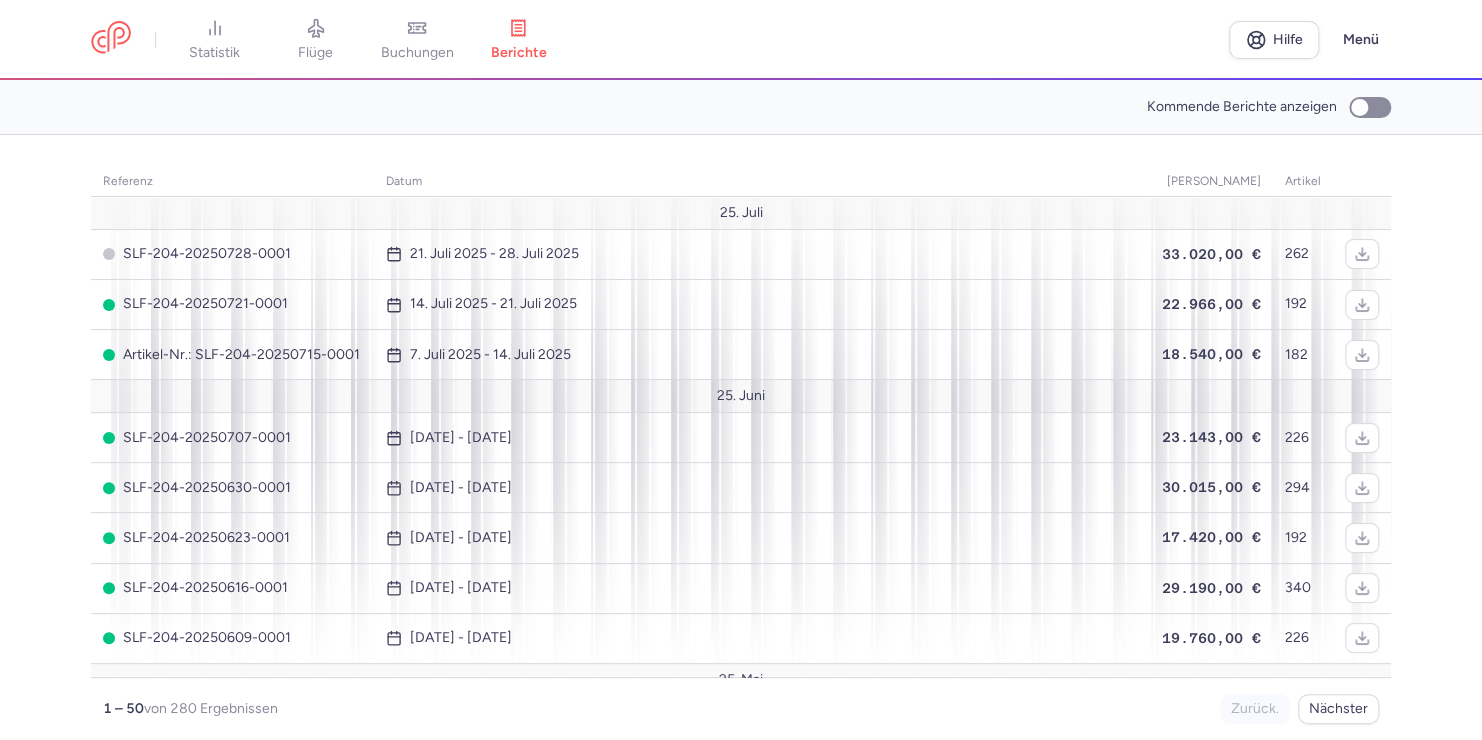 click on "Kommende Berichte anzeigen" at bounding box center [741, 107] 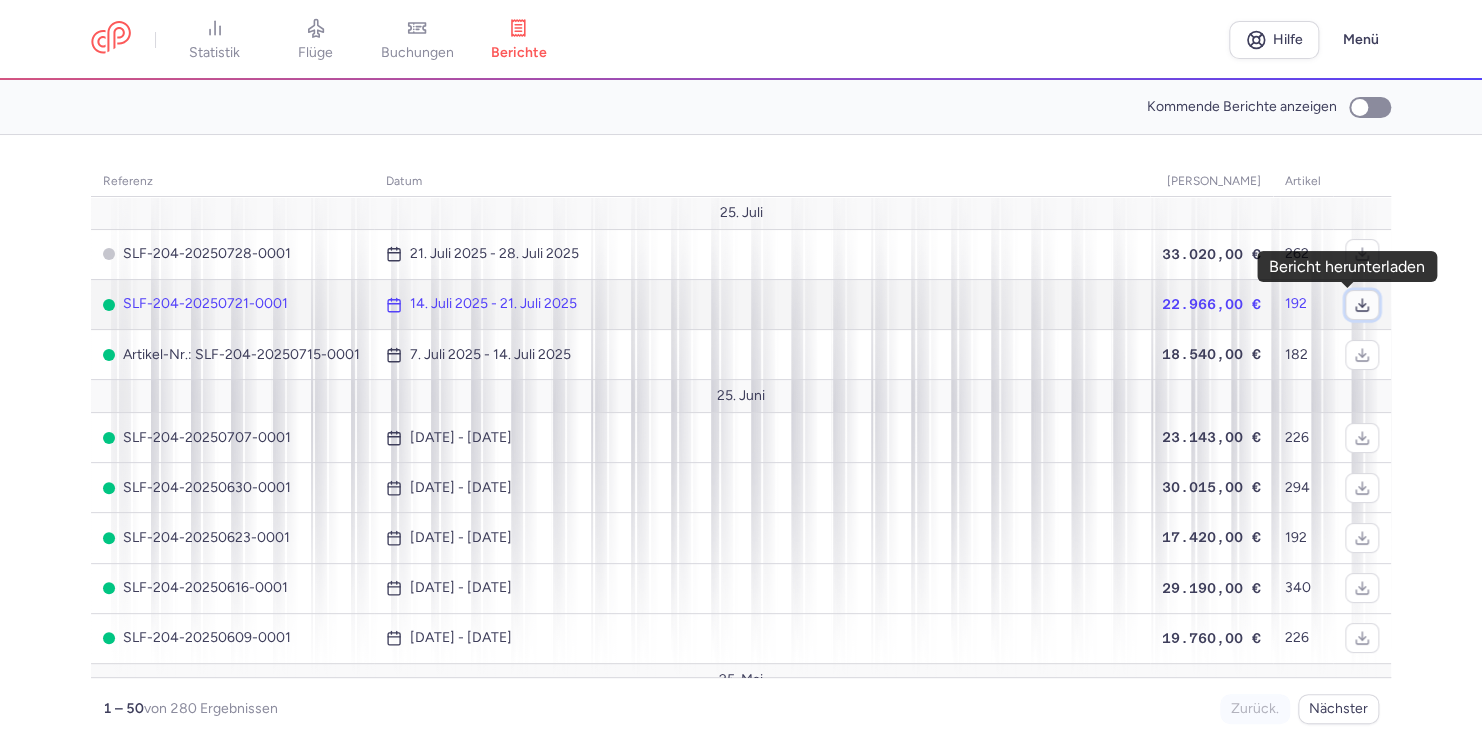 click 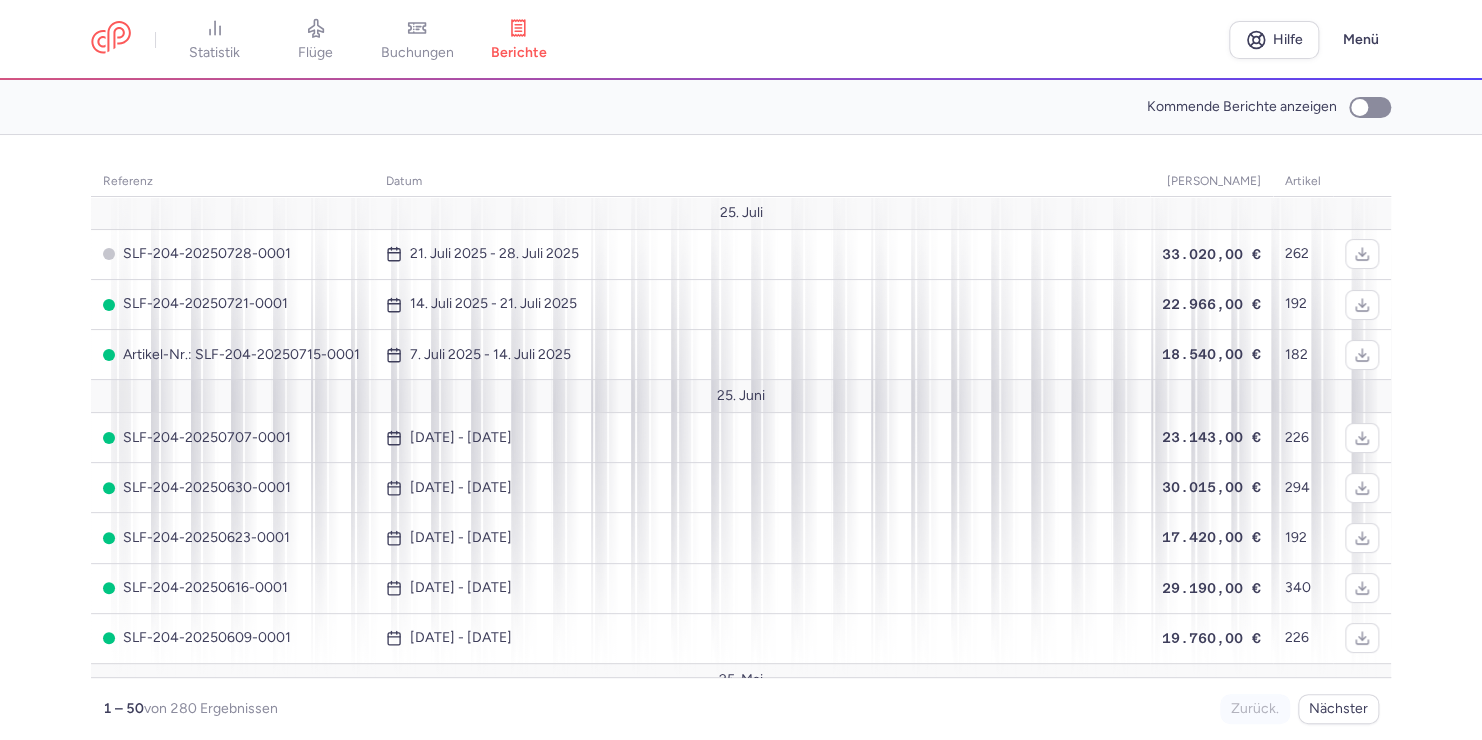 click on "Referenz Datum [PERSON_NAME] Artikel 25. Juli  SLF-204-20250728-0001 21. Juli 2025 - 28. Juli 2025 33.020,00 € 262  SLF-204-20250721-0001 14. Juli 2025 - 21. Juli 2025 22.966,00 € 192  Artikel-Nr.: SLF-204-20250715-0001 7. Juli 2025 - 14. Juli 2025 18.540,00 € 182 25. Juni  SLF-204-20250707-0001 [DATE] - [DATE] 23.143,00 € 226  SLF-204-20250630-0001 [DATE] - [DATE] 30.015,00 € 294  SLF-204-20250623-0001 [DATE] - [DATE] 17.420,00 € 192  SLF-204-20250616-0001 [DATE] - [DATE] 29.190,00 € 340  SLF-204-20250609-0001 [DATE] - [DATE] 19.760,00 € 226 25. Mai  SLF-204-20250602-0001 26. Mai 2025 - 2. Juni 2025 12.166,00 € 172  Artikel-Nr.: SLF-204-20250526-0001 19. Mai 2025 - 26. Mai 2025 4.062,00 € 56  SLF-204-20250519-0001 12. Mai 2025 - 19. Mai 2025 3.870,00 € 56  SLF-204-20250512-0001 5. Mai 2025 - 12. Mai 2025 12.975,00 € 161 25. April  SLF-204-20250505-0001 [DATE] - 5. Mai 2025 12.485,00 € 127  SLF-204-20250428-0001 14.014,00 € 38" at bounding box center (741, 437) 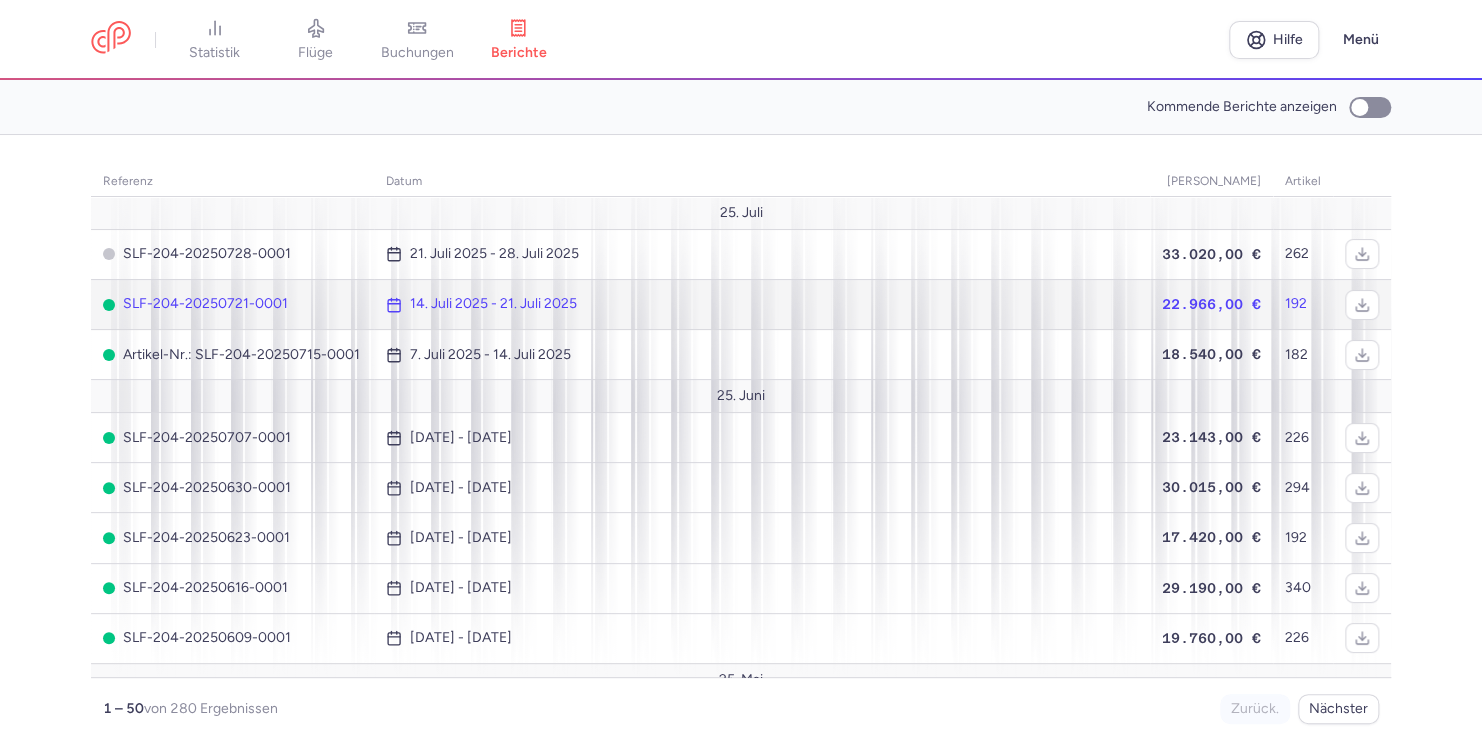 click on "22.966,00 €" 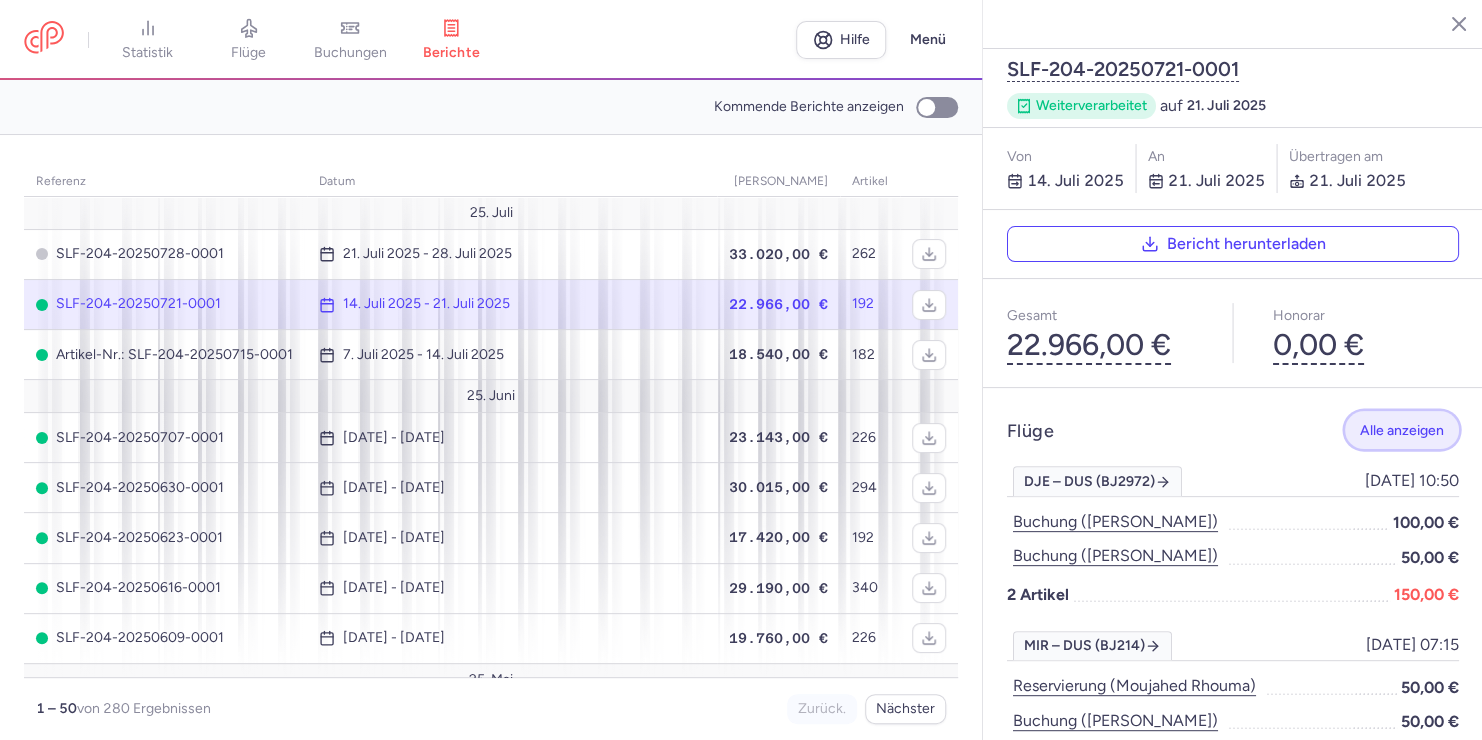 click on "Alle anzeigen" 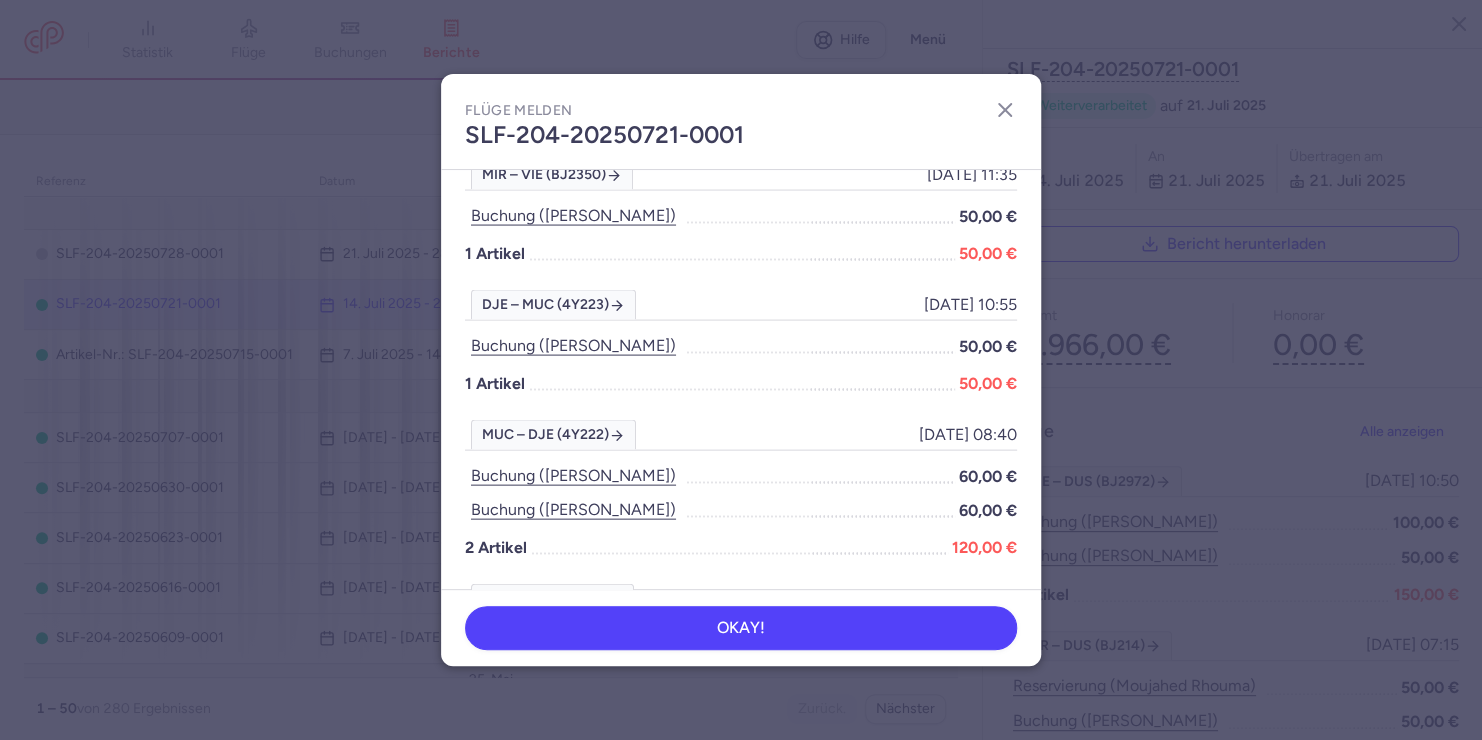 scroll, scrollTop: 2020, scrollLeft: 0, axis: vertical 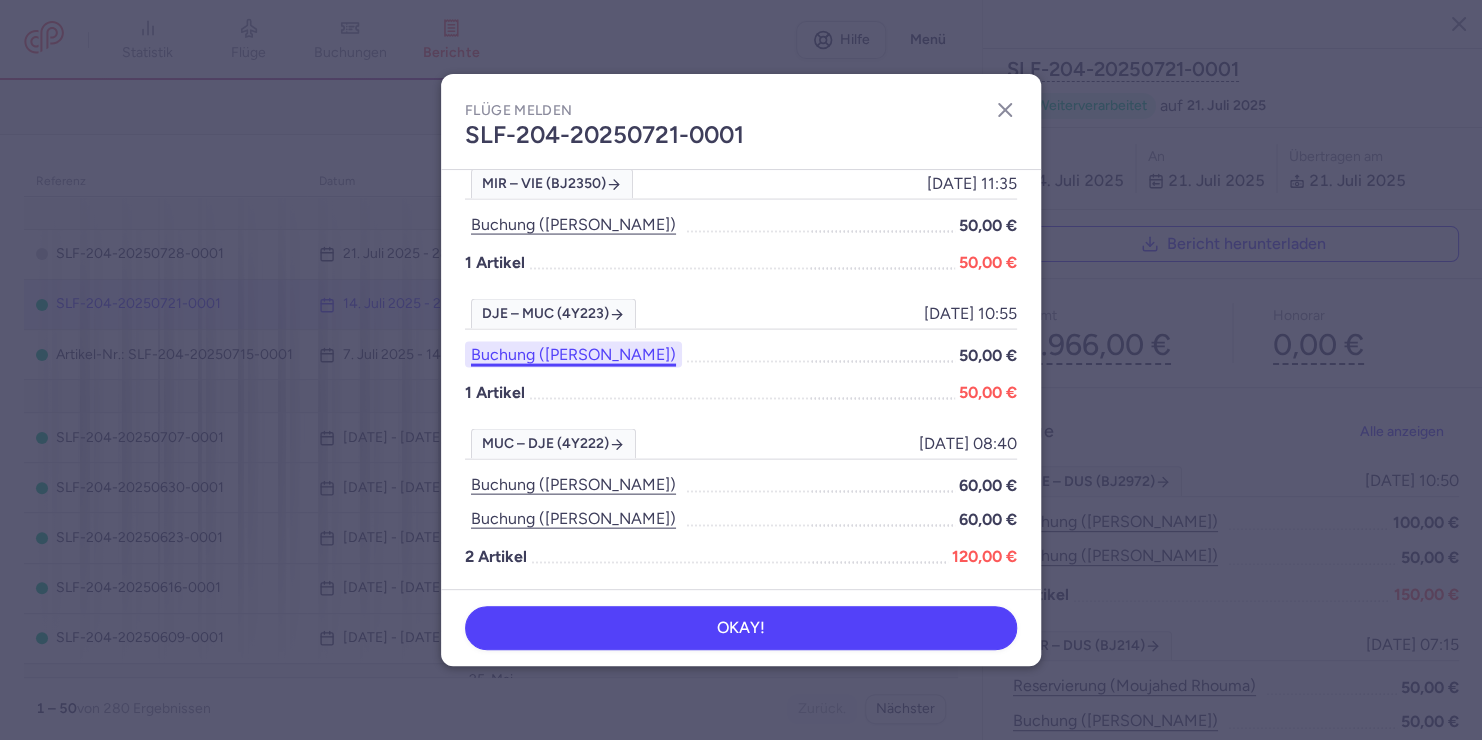 click on "Buchung ([PERSON_NAME])" at bounding box center (573, 354) 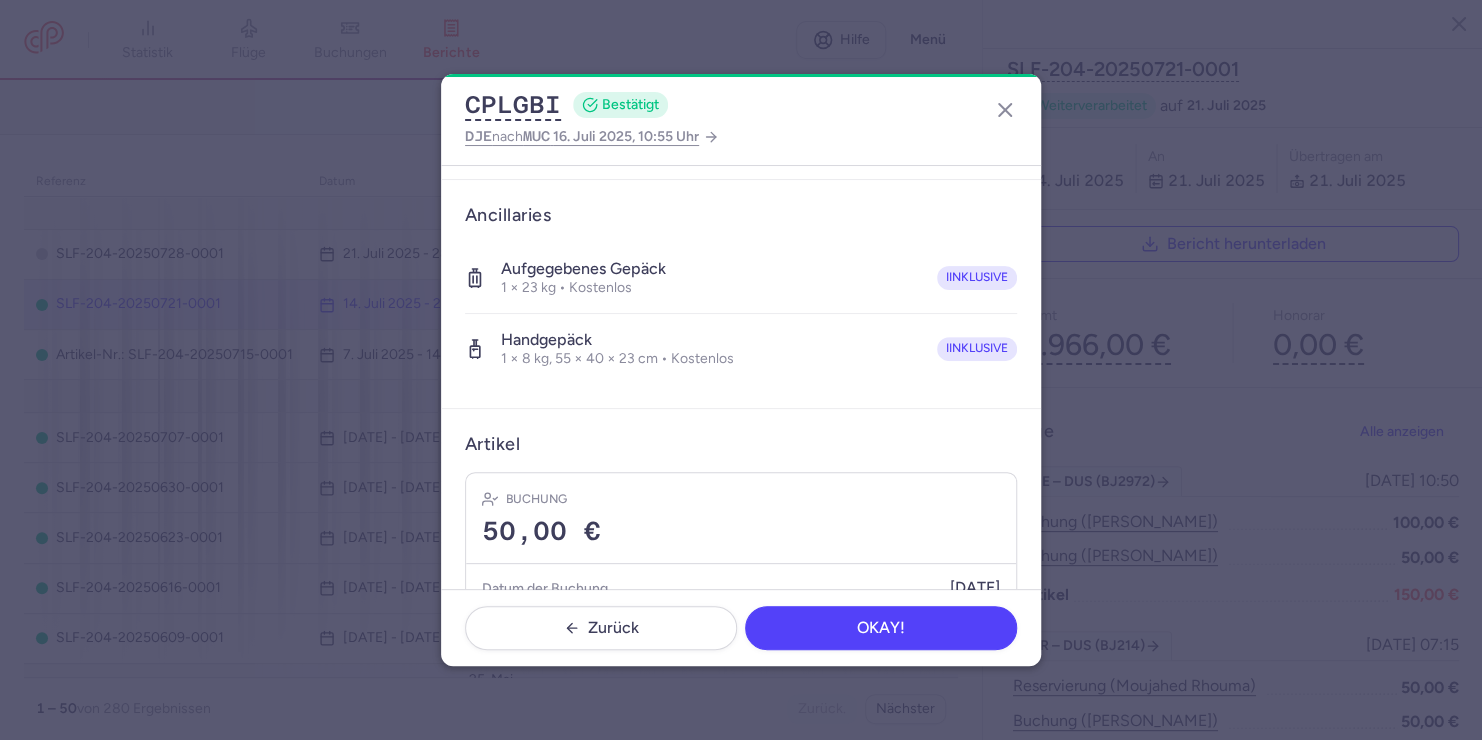 scroll, scrollTop: 302, scrollLeft: 0, axis: vertical 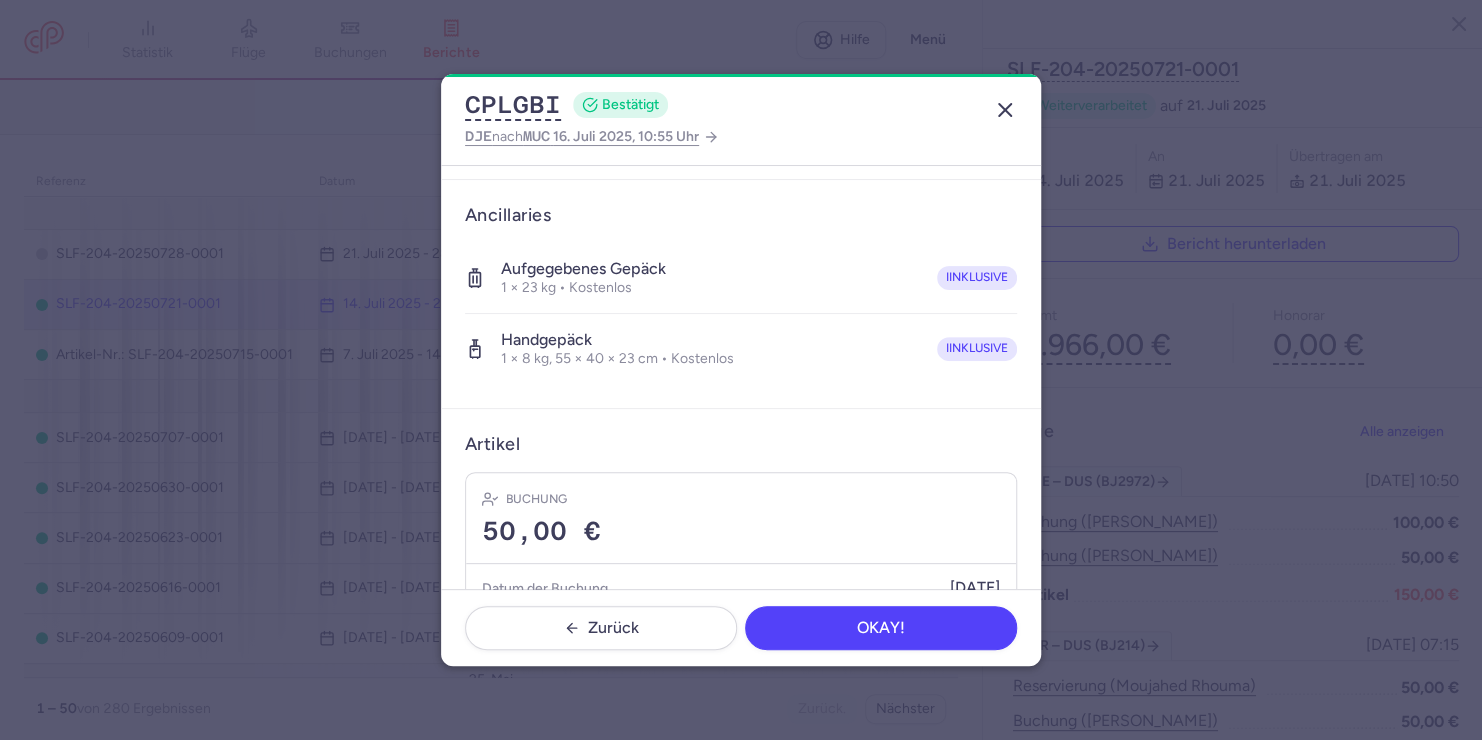 click 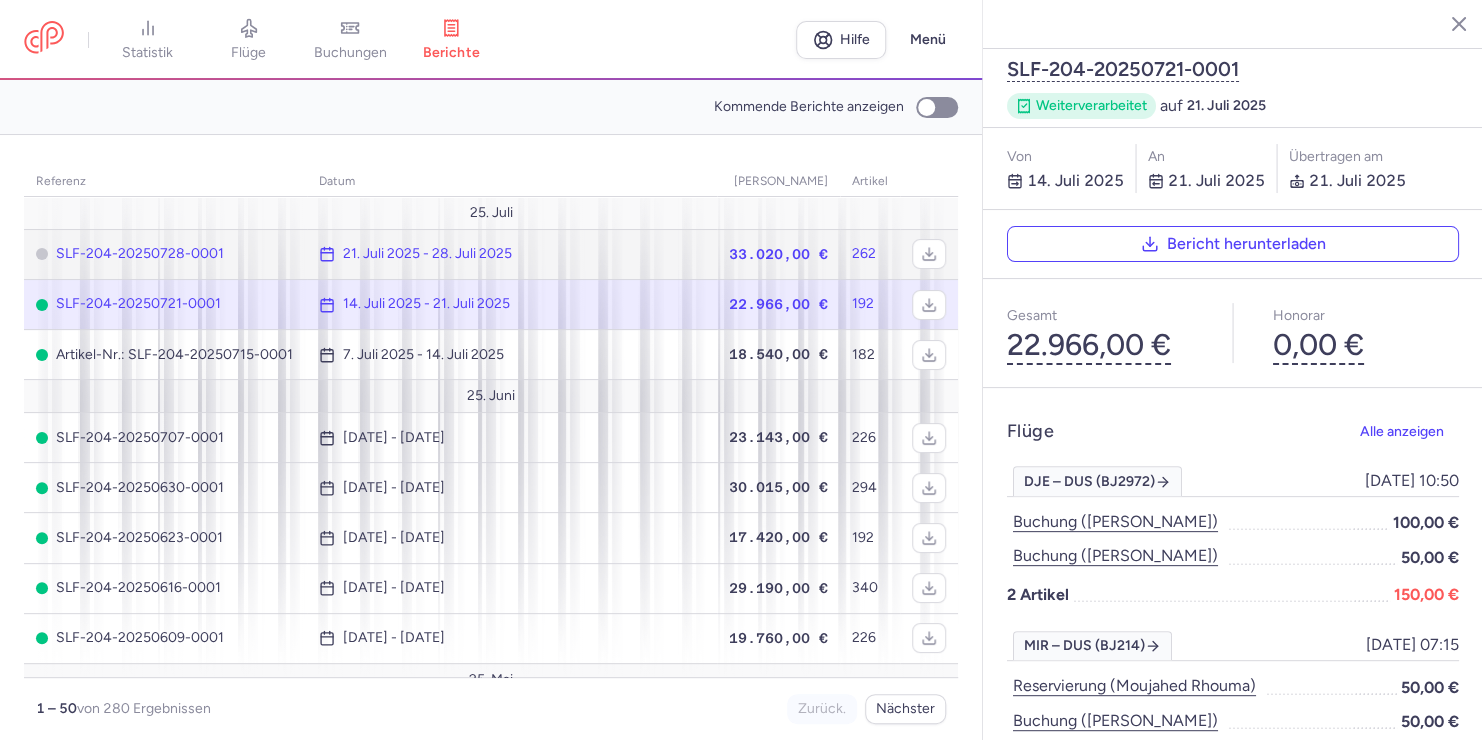 click on "33.020,00 €" 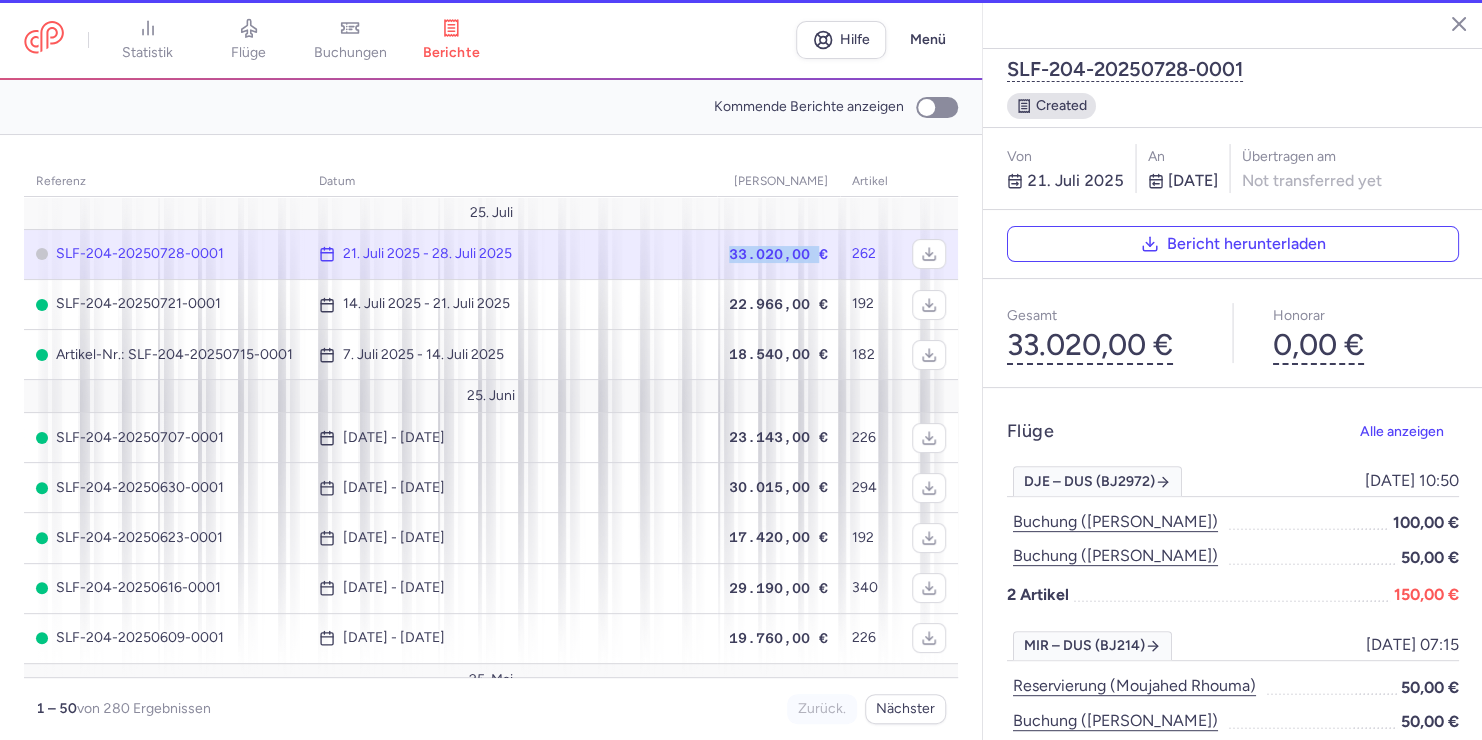 click on "33.020,00 €" 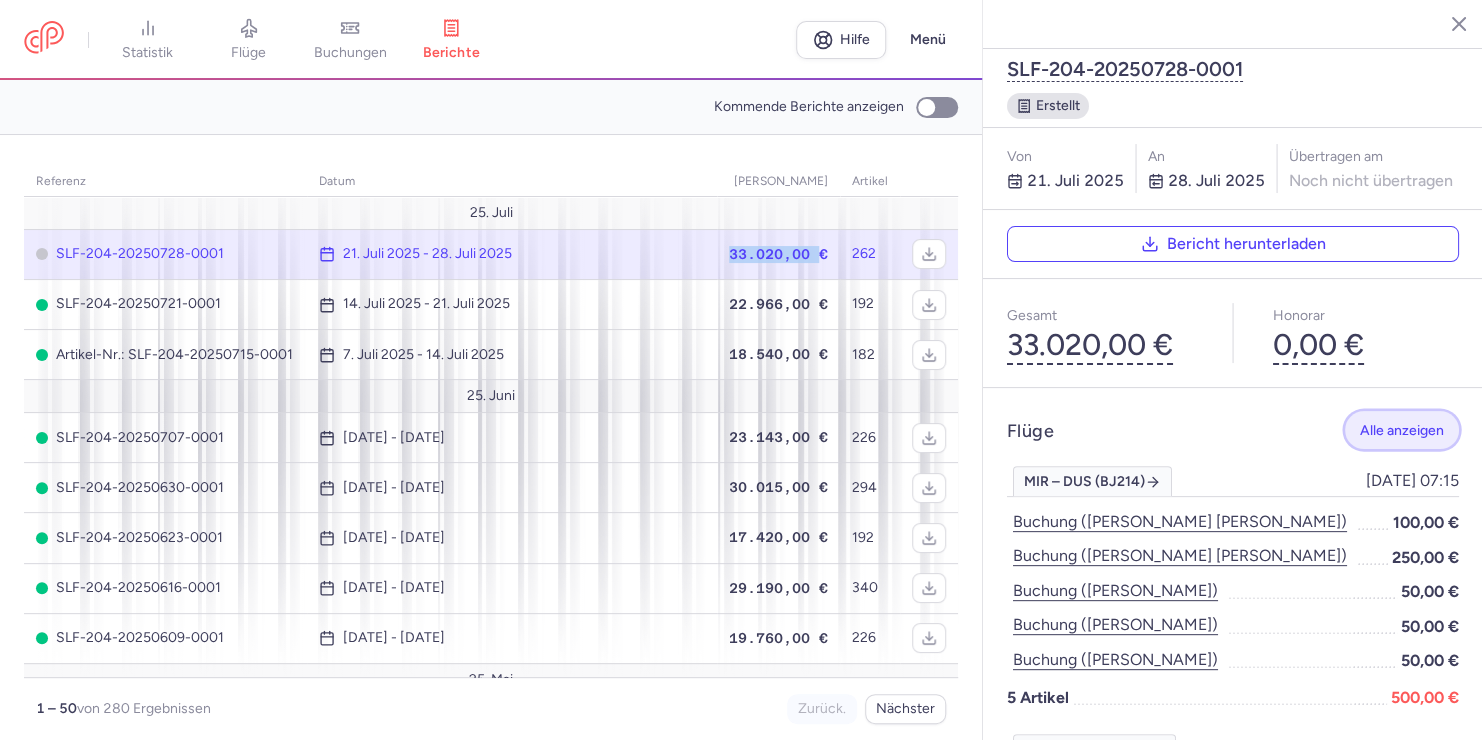 click on "Alle anzeigen" 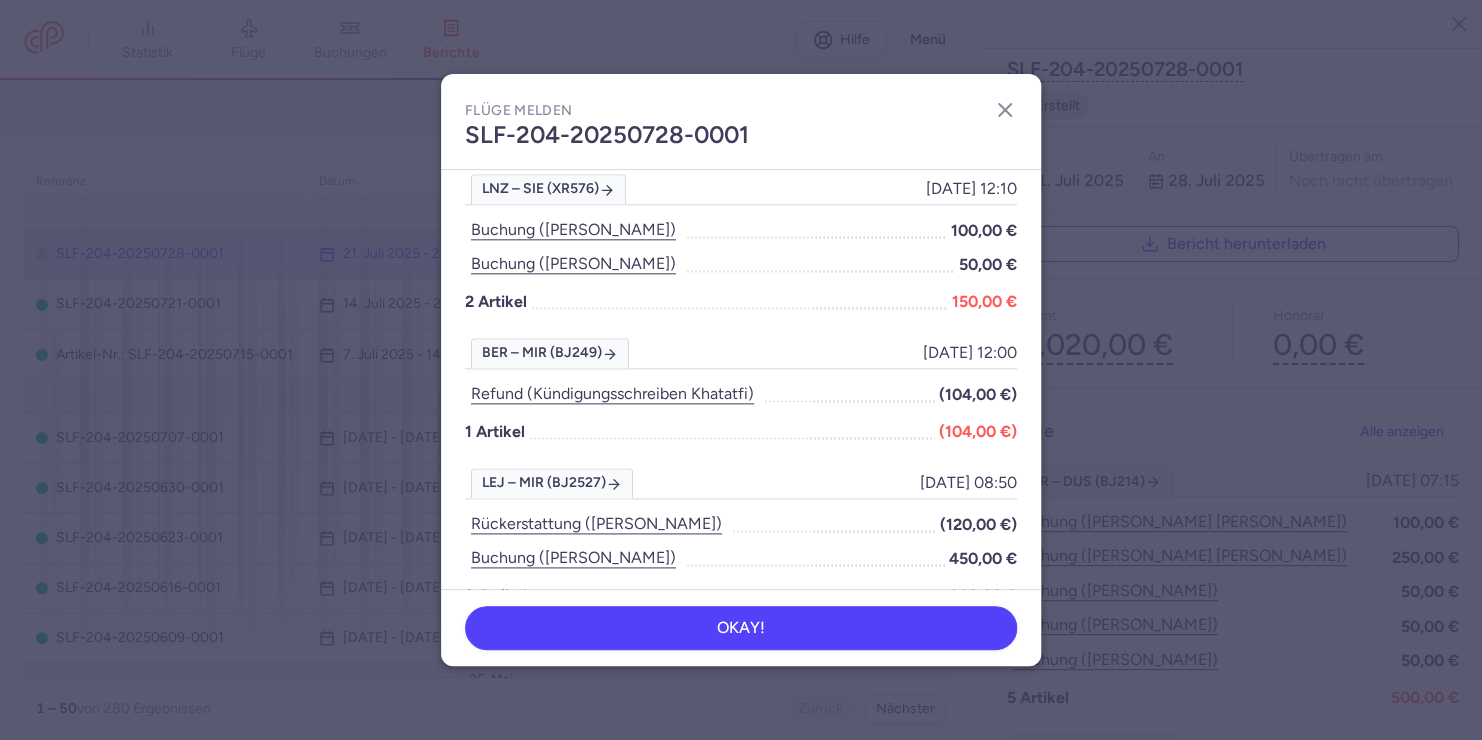 scroll, scrollTop: 1155, scrollLeft: 0, axis: vertical 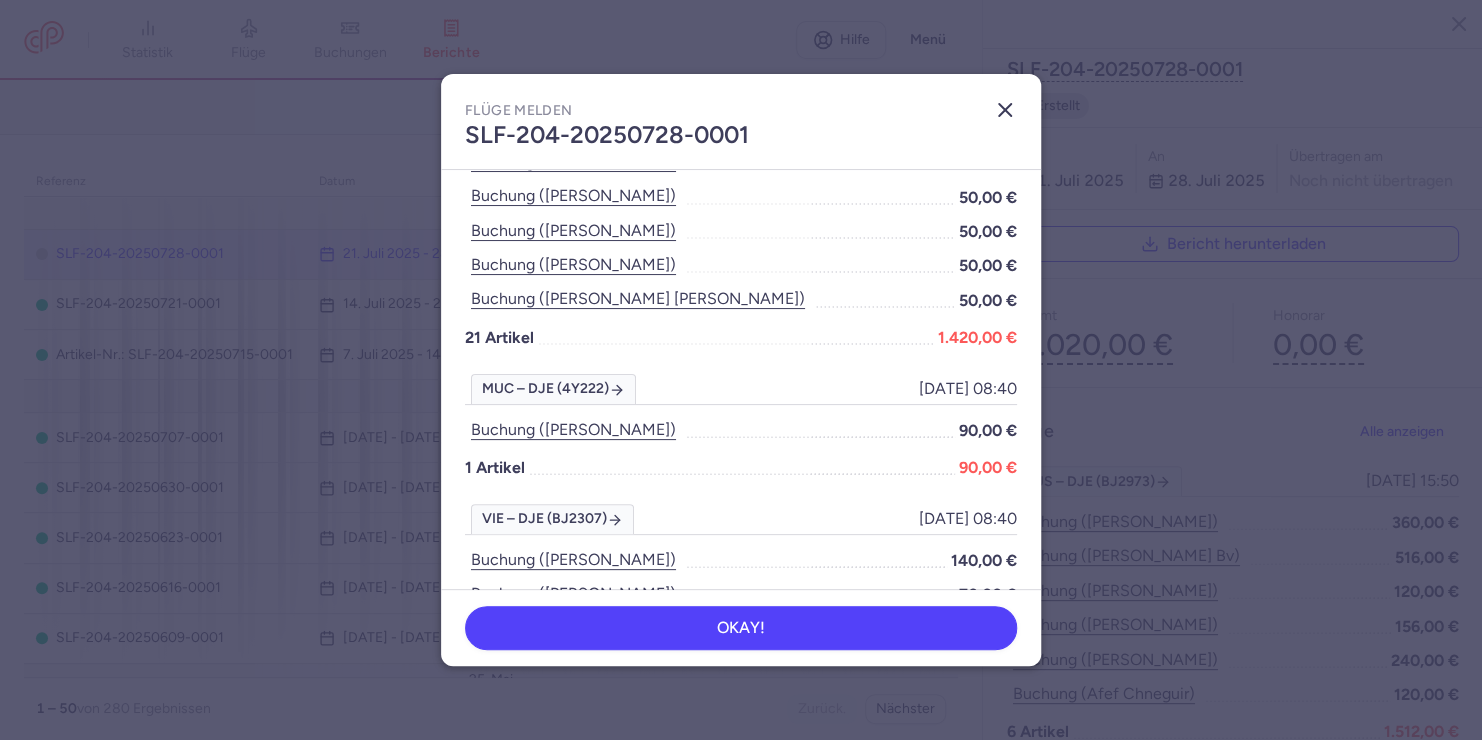 click 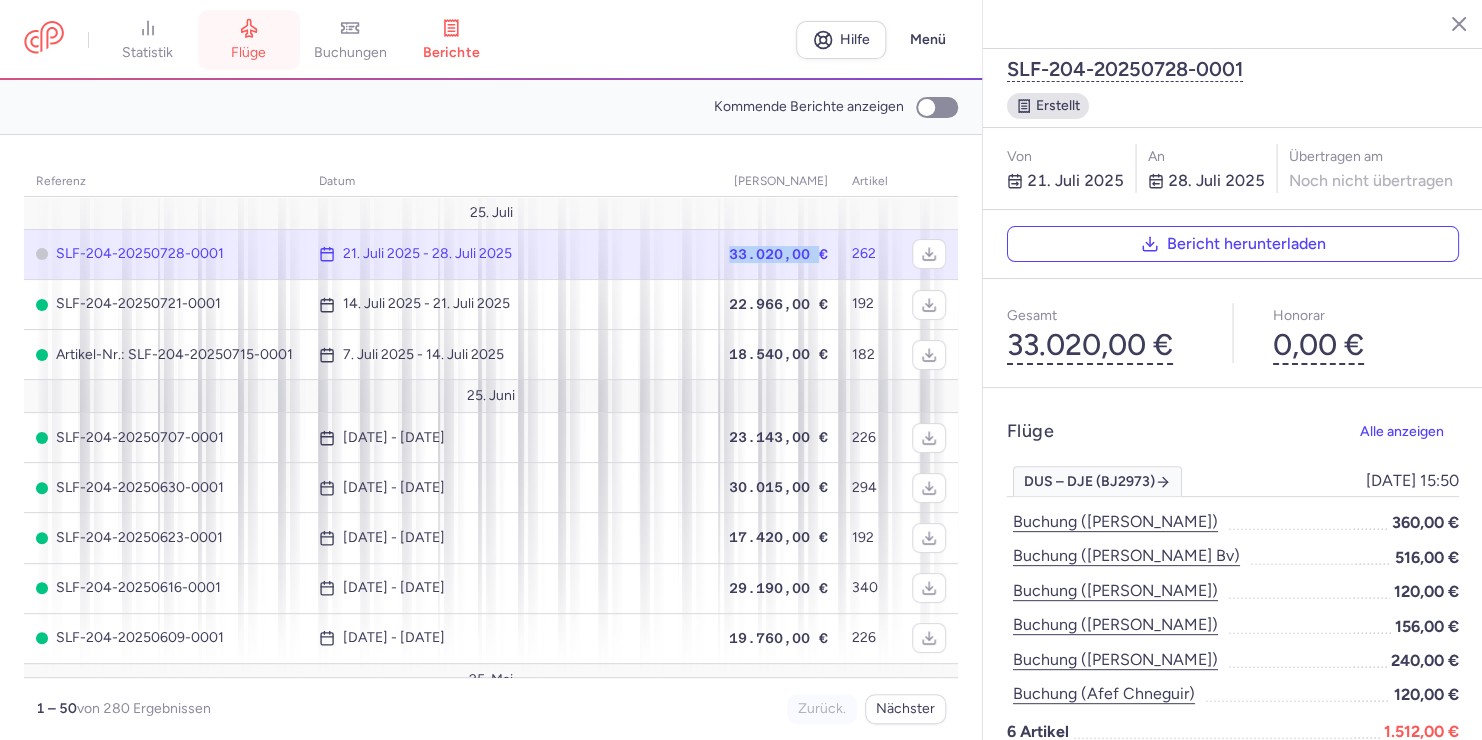 click on "Flüge" at bounding box center (248, 53) 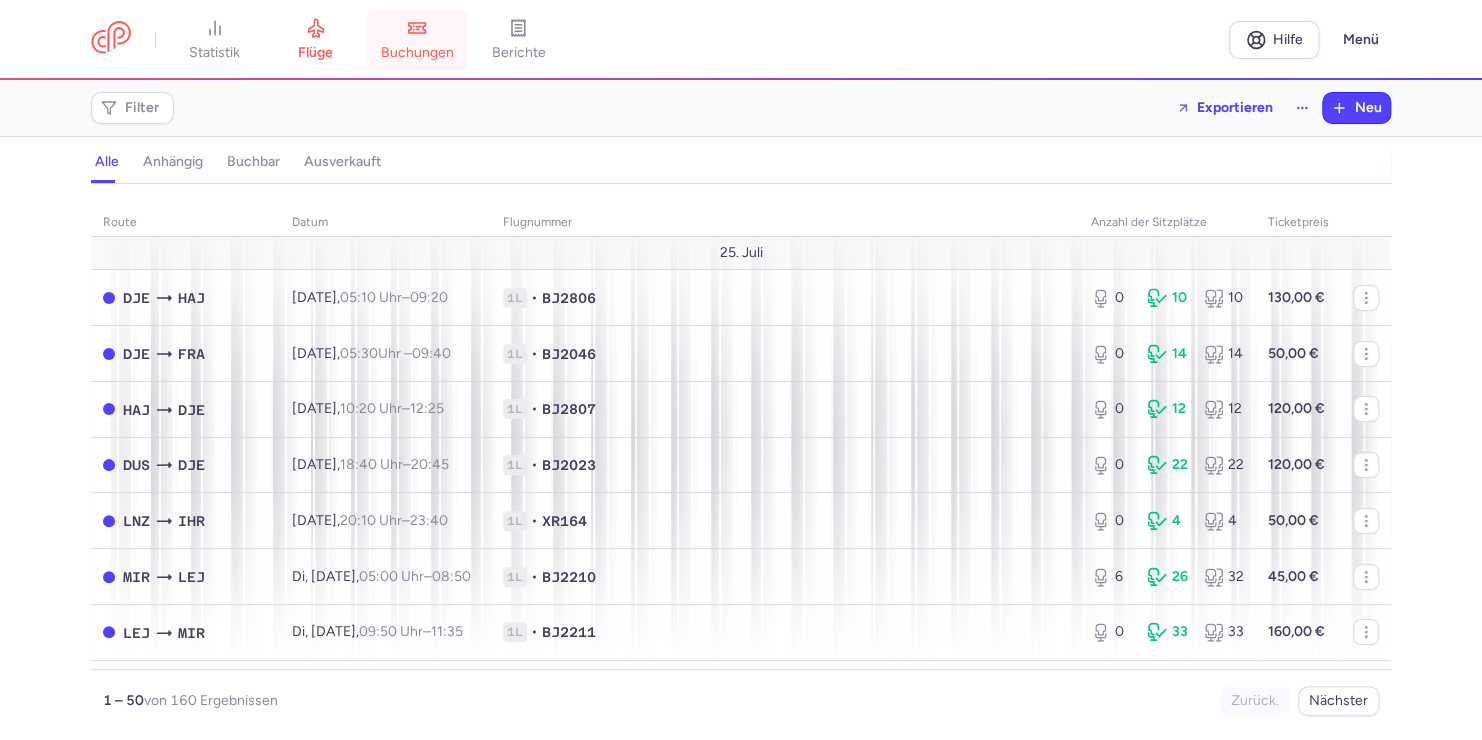 click on "Buchungen" at bounding box center (417, 53) 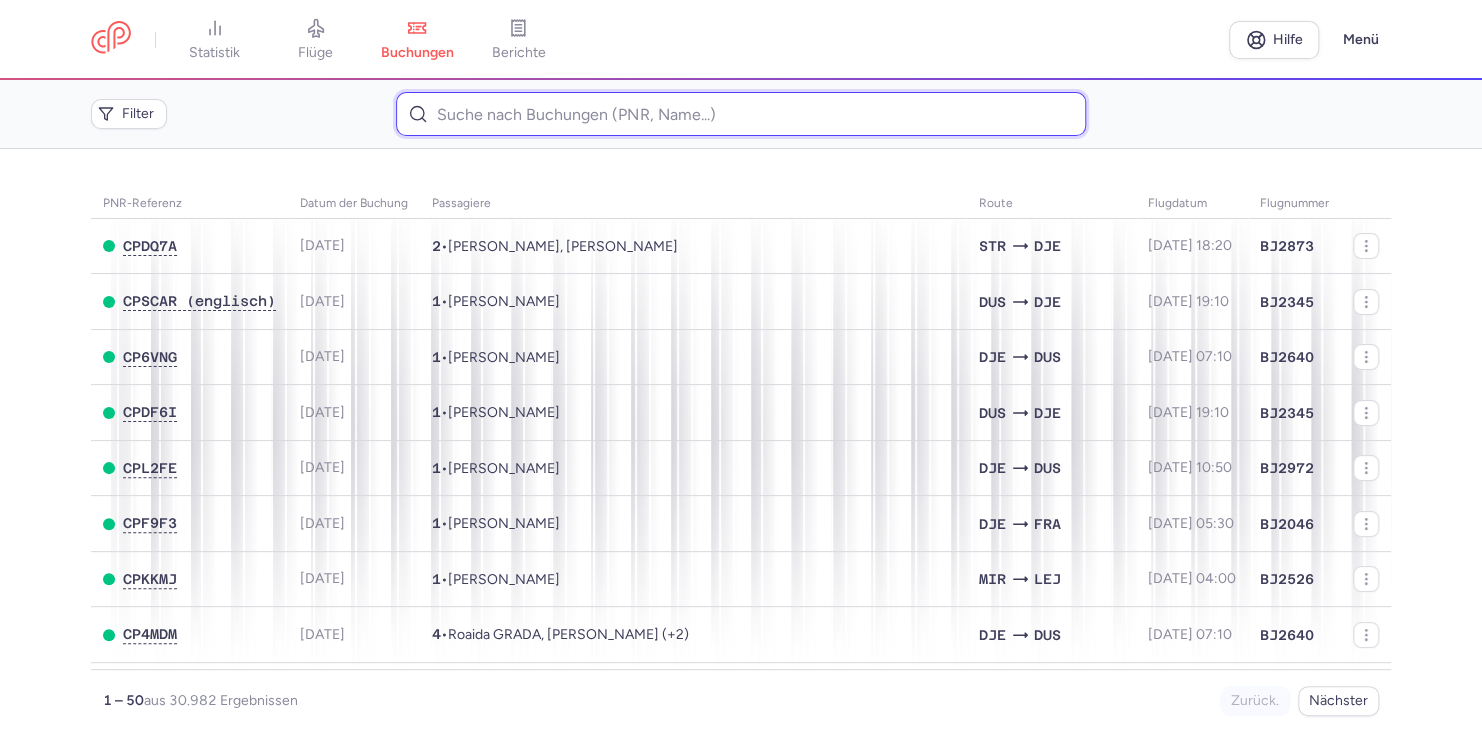 click at bounding box center [740, 114] 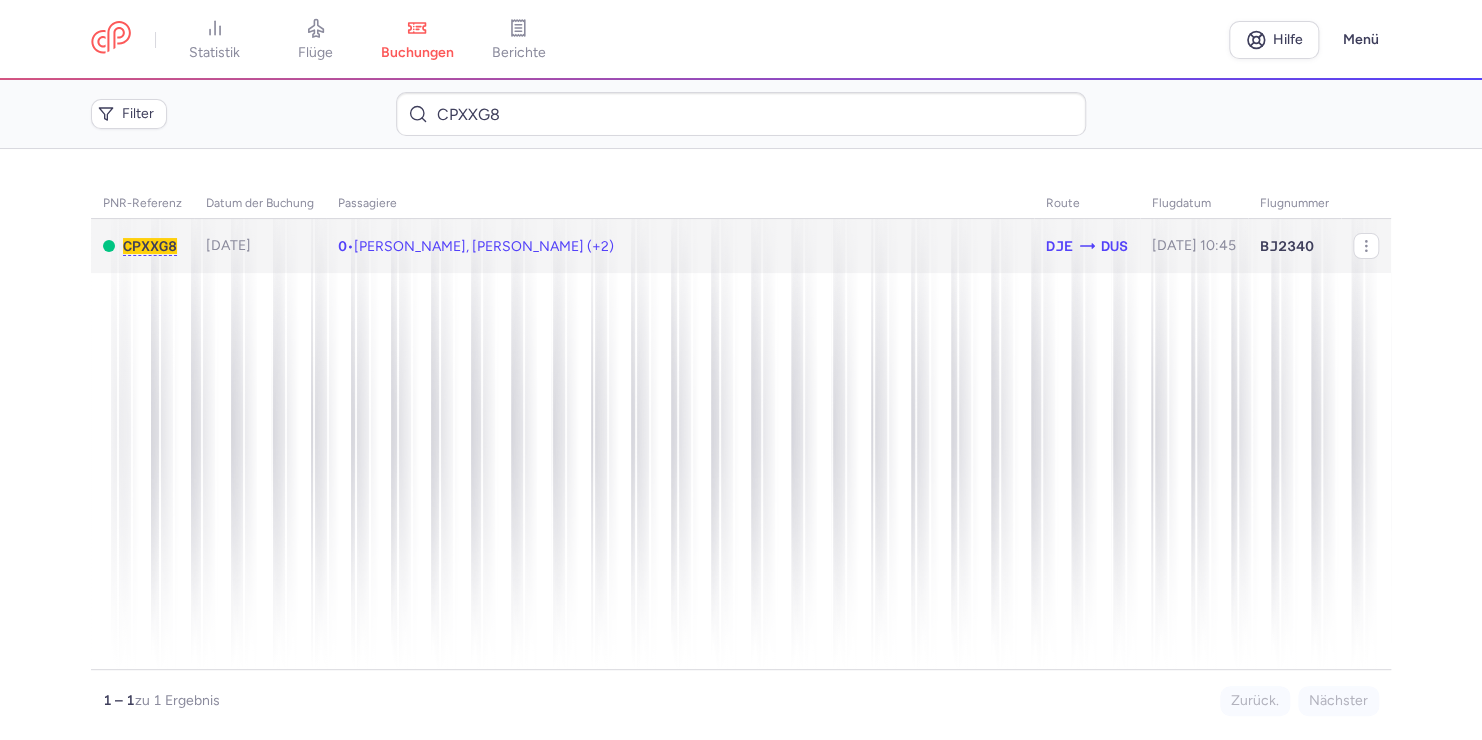click on "0  •  [PERSON_NAME], [PERSON_NAME] (+2)" 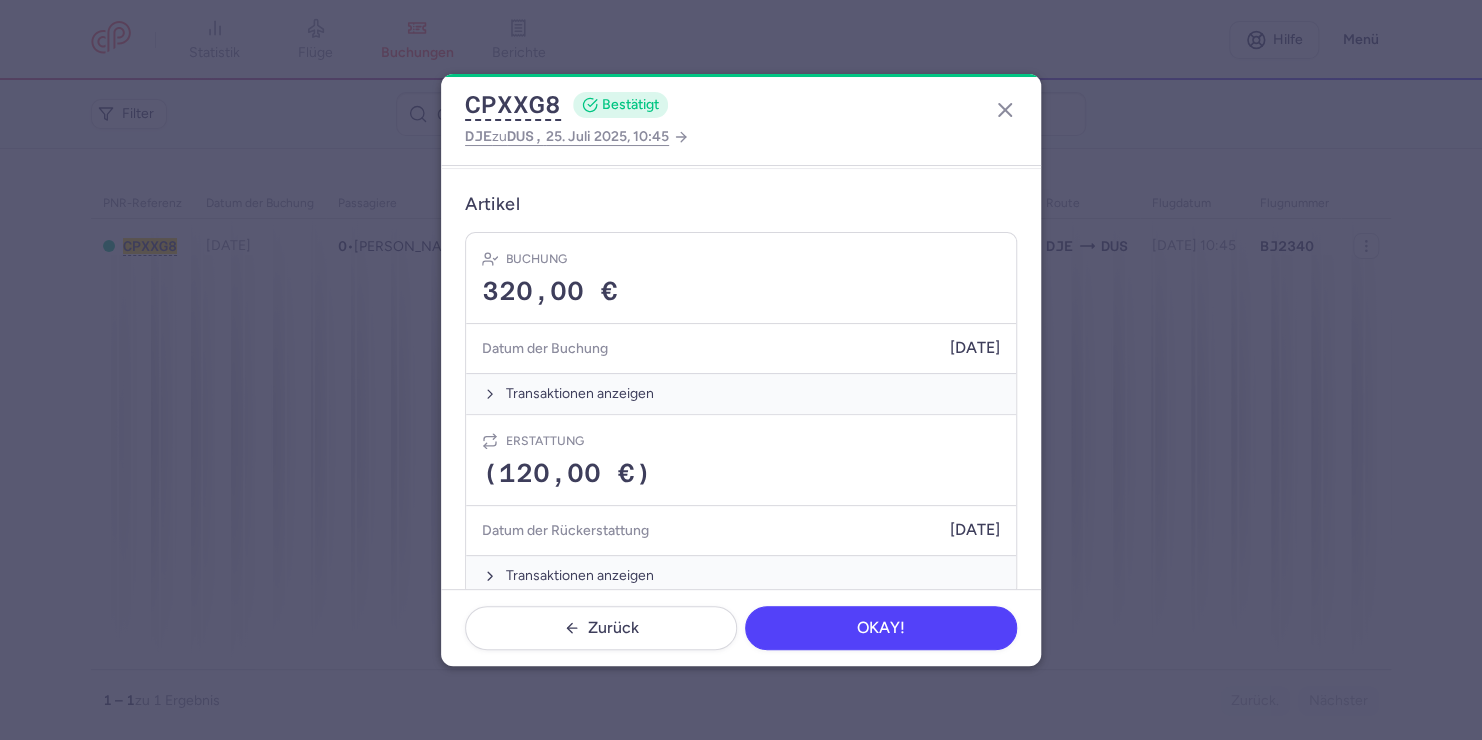 scroll, scrollTop: 768, scrollLeft: 0, axis: vertical 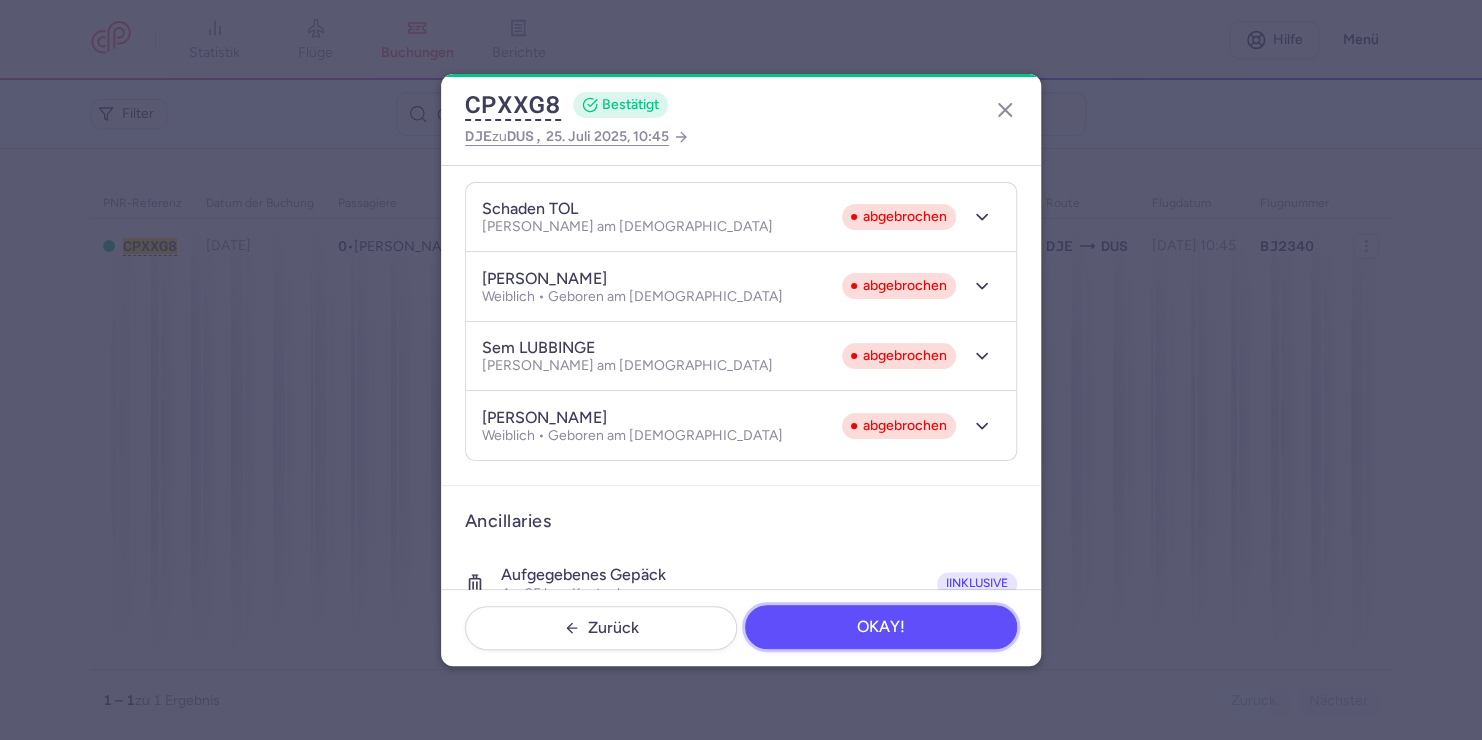 click on "OKAY!" 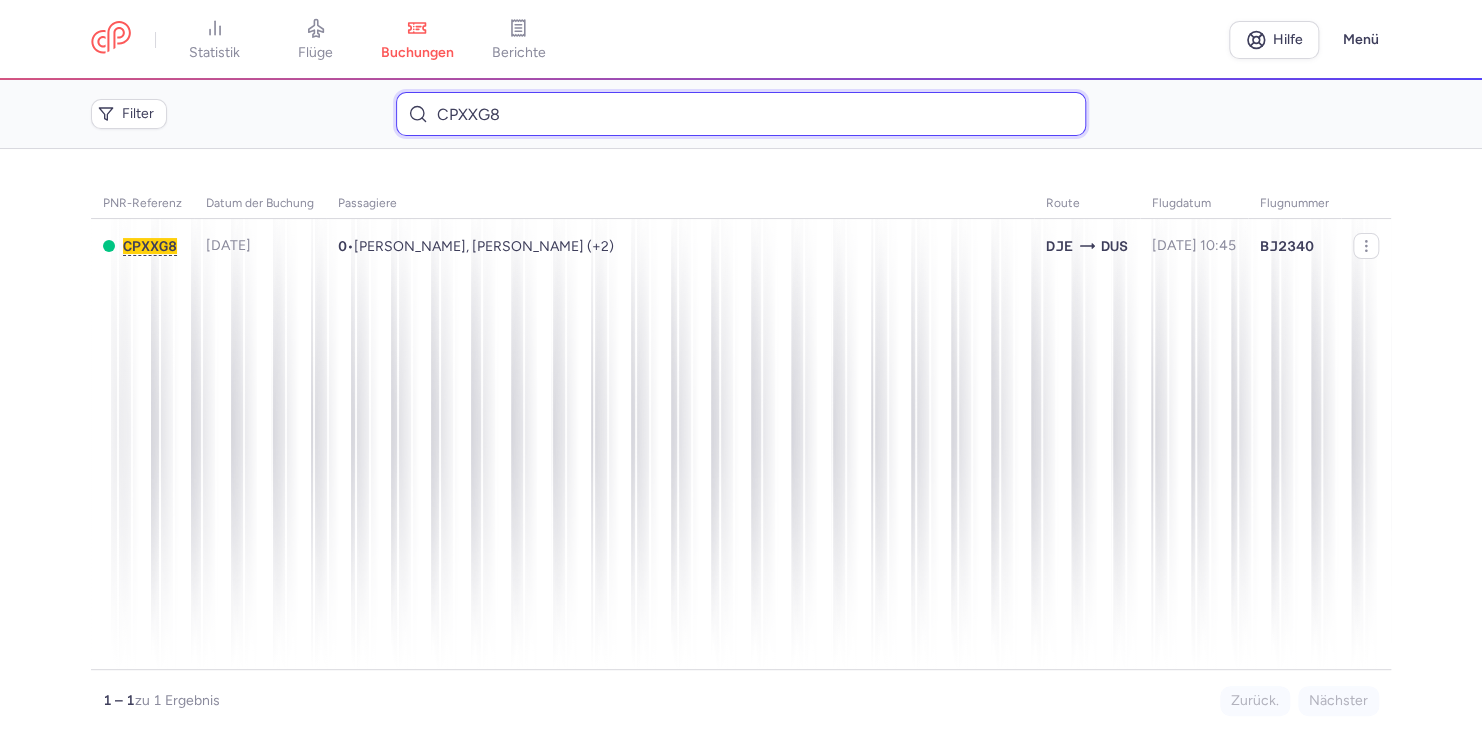 drag, startPoint x: 572, startPoint y: 123, endPoint x: 312, endPoint y: 120, distance: 260.0173 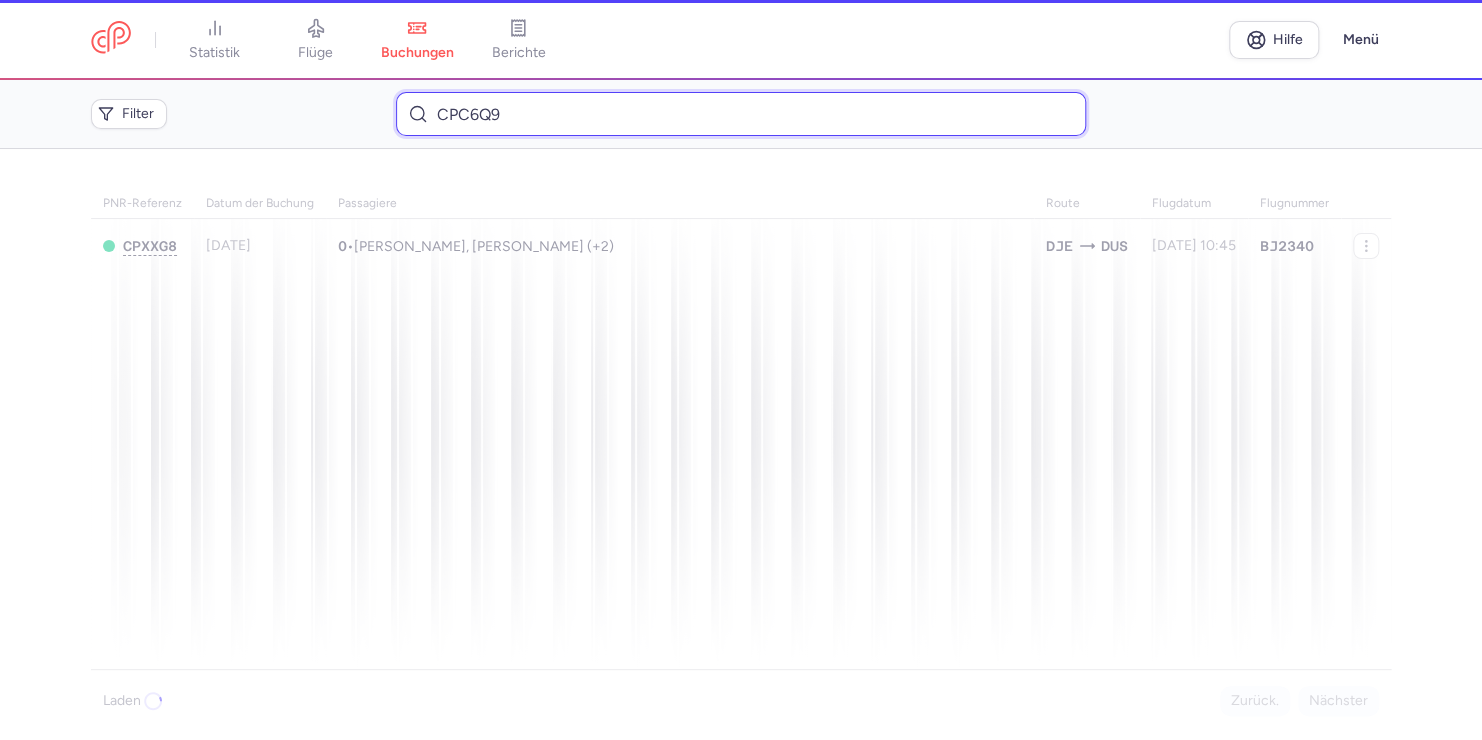 type on "CPC6Q9" 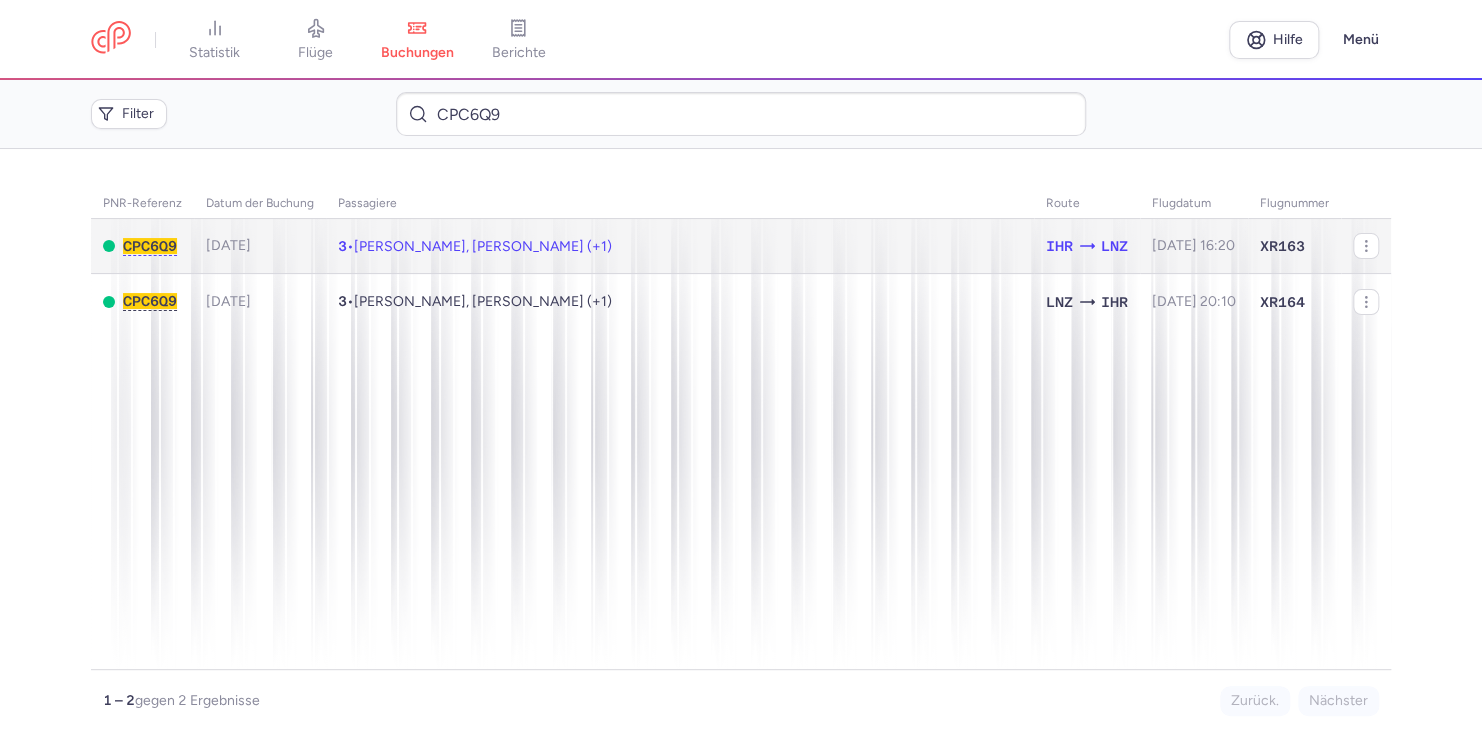 drag, startPoint x: 98, startPoint y: 222, endPoint x: 1274, endPoint y: 203, distance: 1176.1534 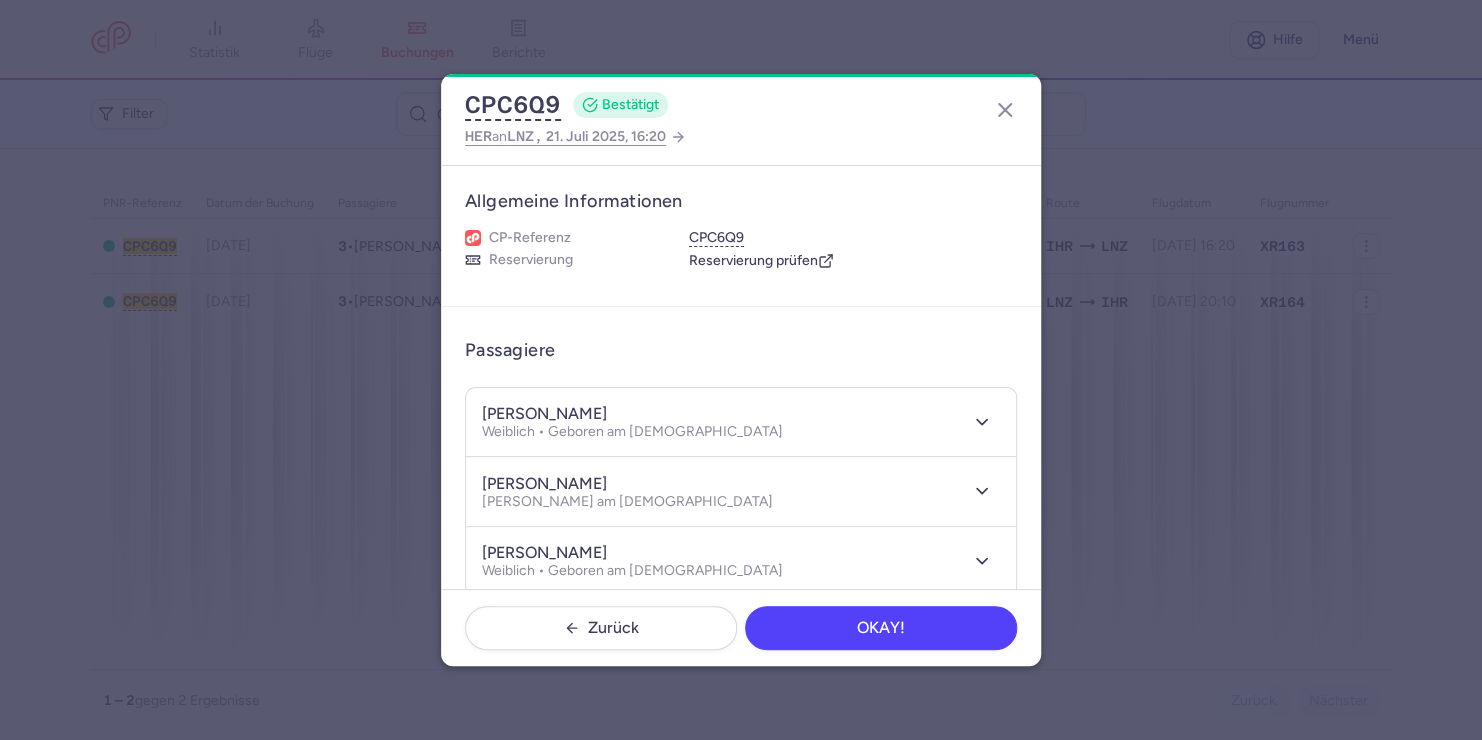 click on "CPC6Q9  BESTÄTIGT HER  an  LNZ,   21. Juli 2025, 16:20 Allgemeine Informationen CP-Referenz CPC6Q9 Reservierung  Reservierung prüfen  Passagiere [PERSON_NAME]  Weiblich • Geboren am [DEMOGRAPHIC_DATA] [PERSON_NAME] am [DEMOGRAPHIC_DATA] [PERSON_NAME]  Weiblich • Geboren am [DEMOGRAPHIC_DATA] Ancillaries Aufgegebenes Gepäck 3 × 20 kg • Gratis iinklusive Handgepäck 3 × 8 kg, 55 × 45 × 25 cm • Gratis iinklusive Artikel Buchung 150,00 € Datum der Buchung  [DATE]  Transaktionen anzeigen  Zurück  OKAY!" at bounding box center (741, 370) 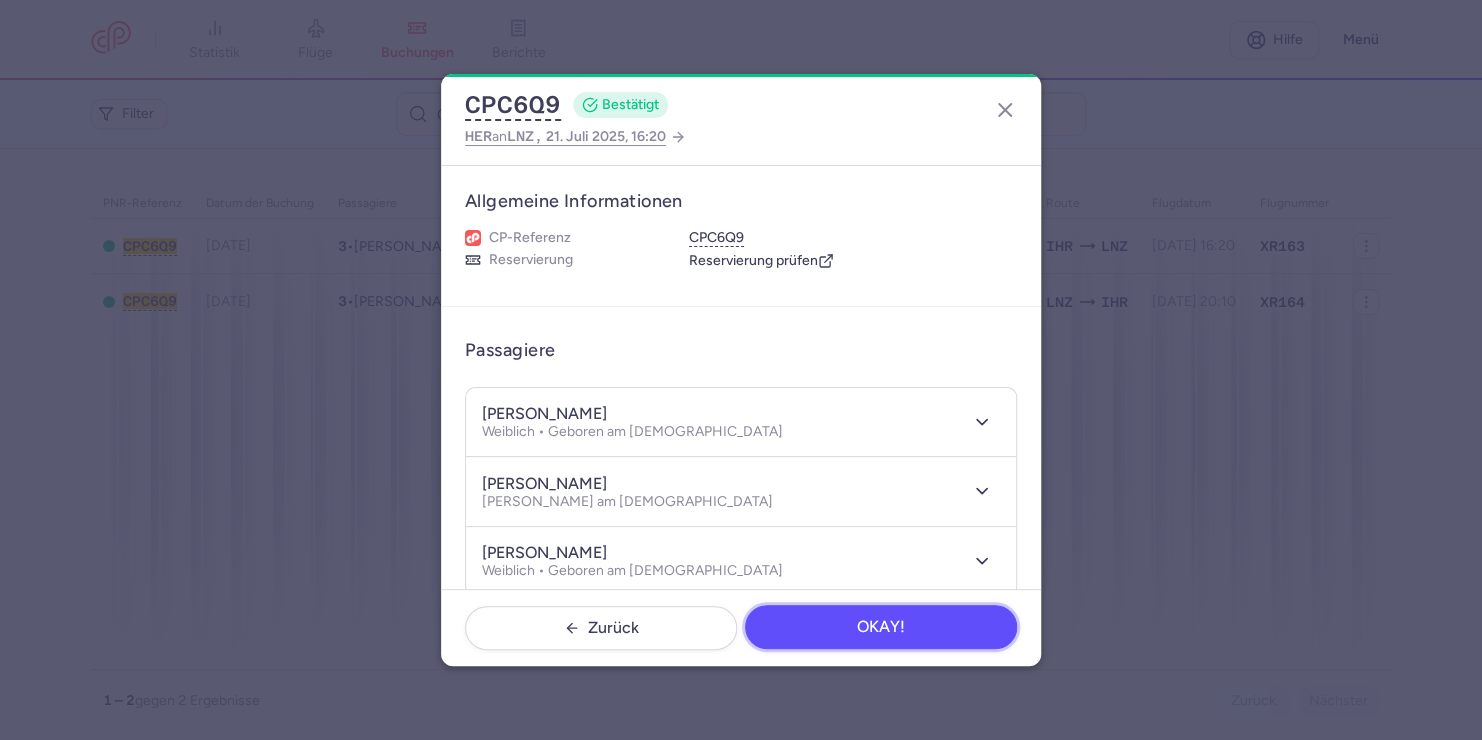 click on "OKAY!" at bounding box center (881, 627) 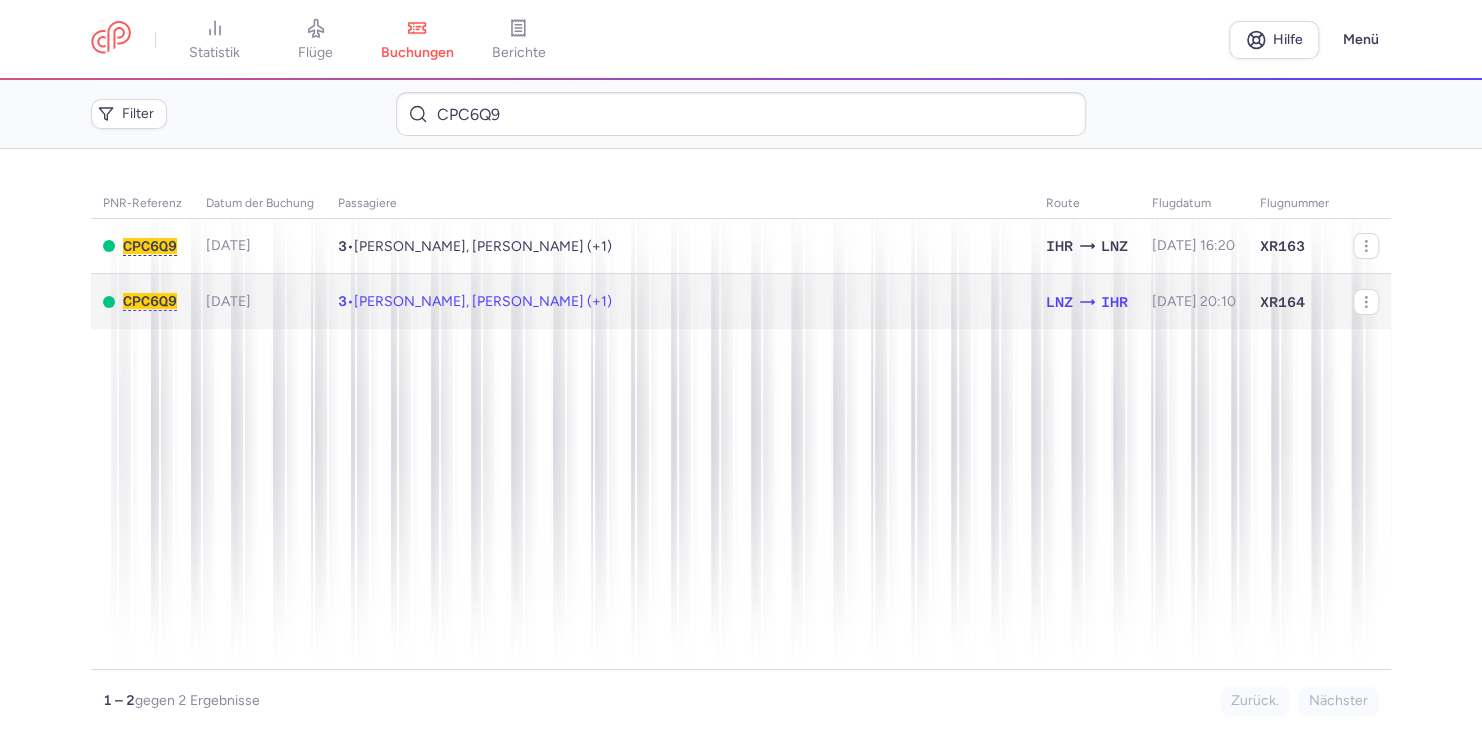 click on "3  •  [PERSON_NAME], [PERSON_NAME] (+1)" 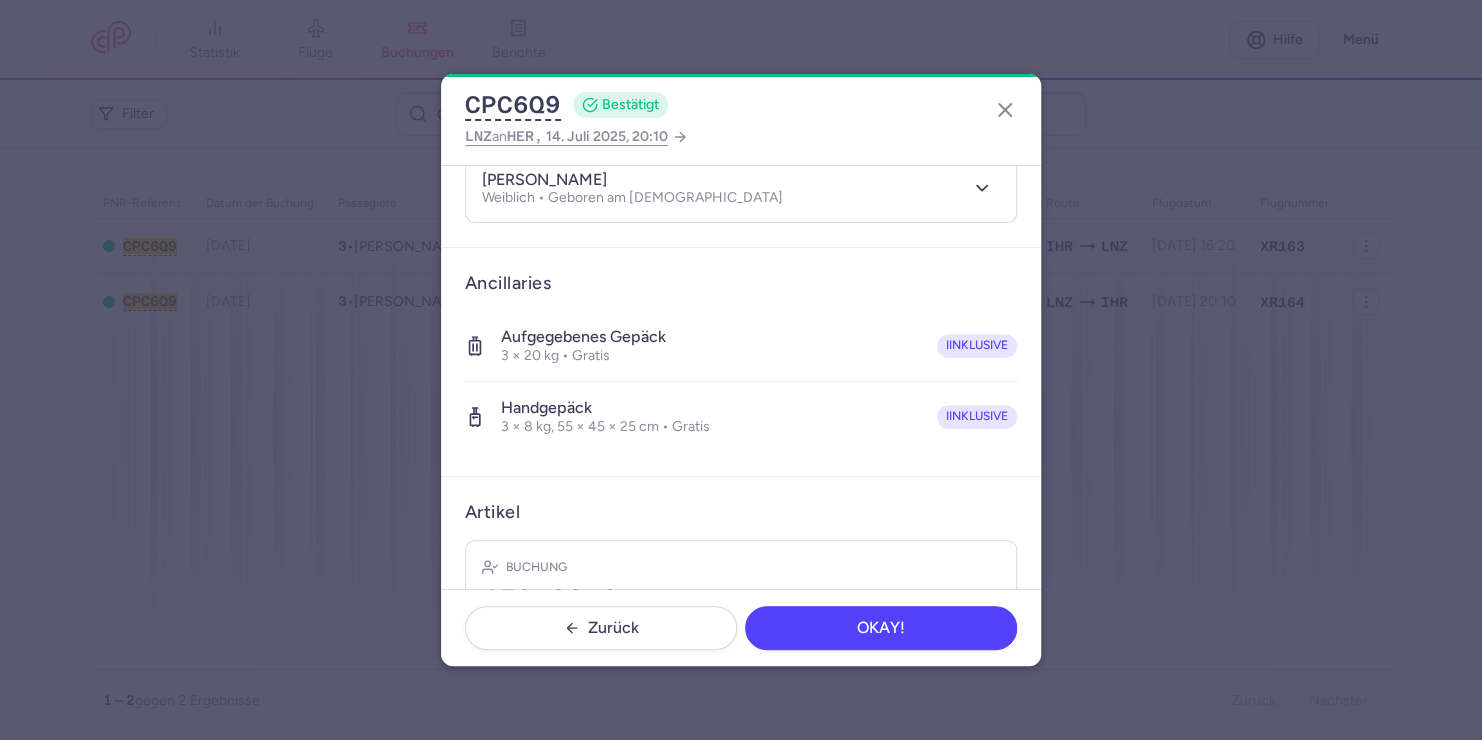 scroll, scrollTop: 526, scrollLeft: 0, axis: vertical 